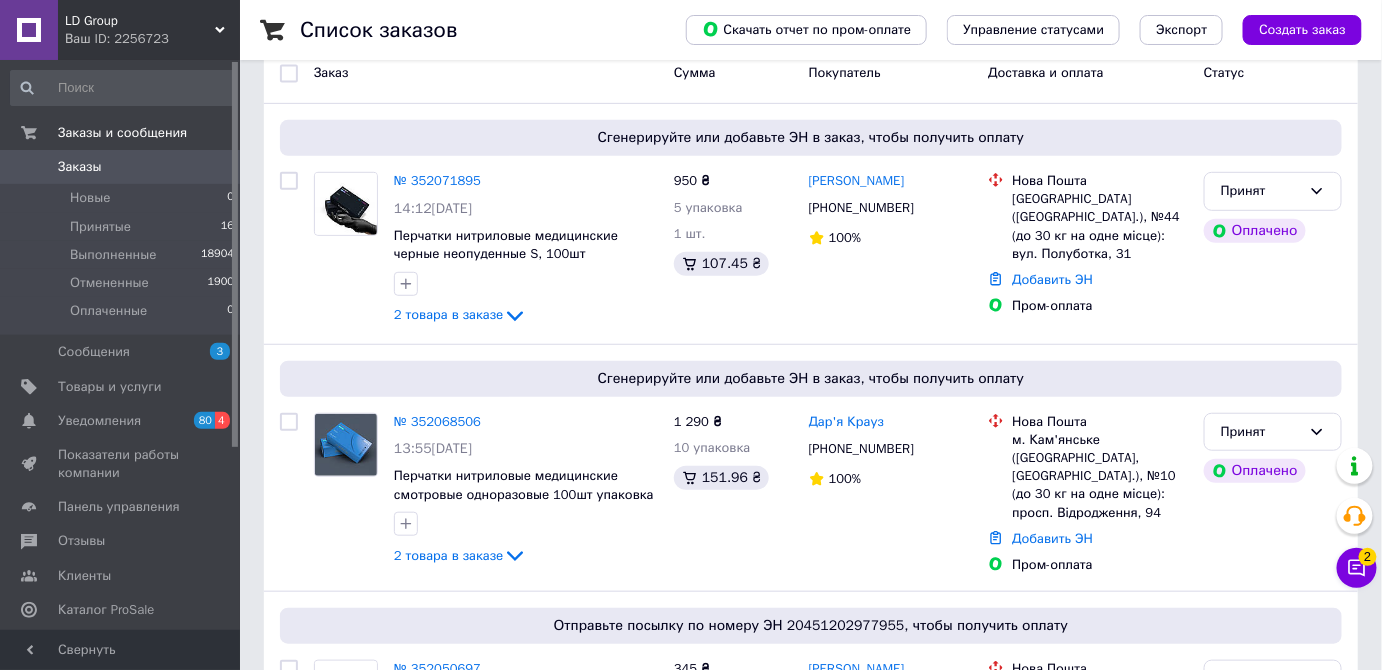 scroll, scrollTop: 272, scrollLeft: 0, axis: vertical 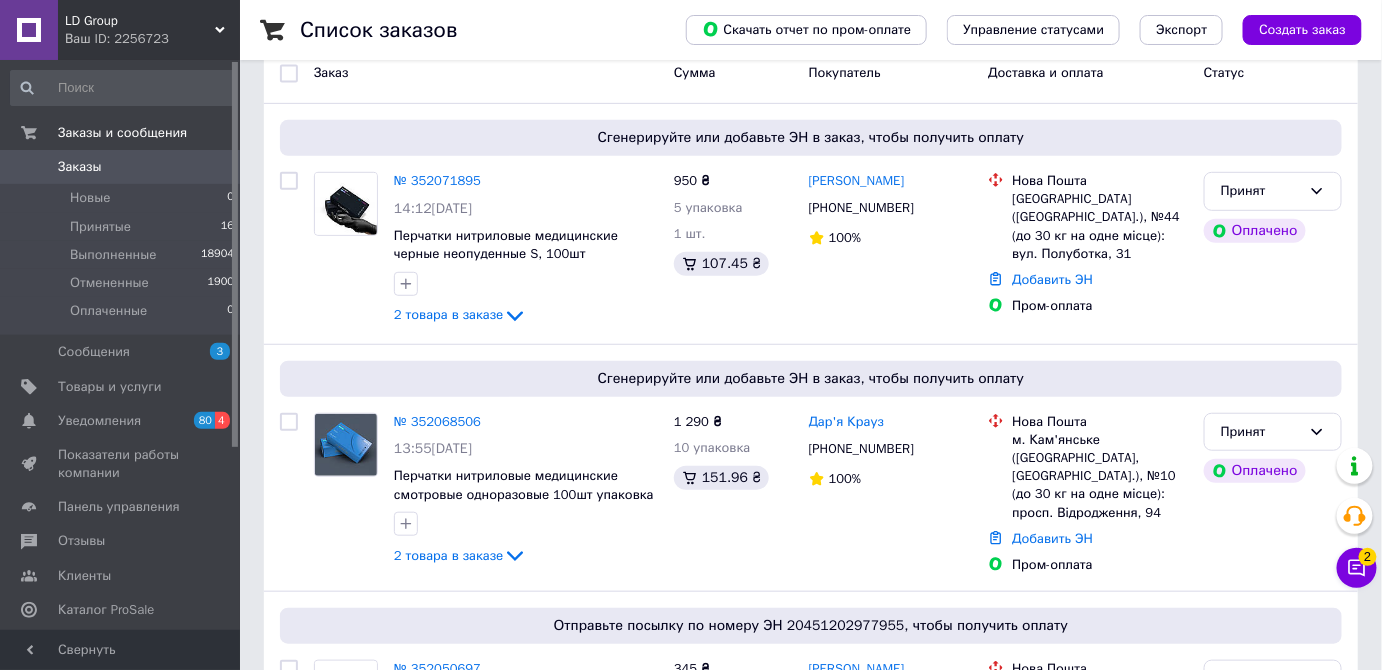 click on "Заказы" at bounding box center (121, 167) 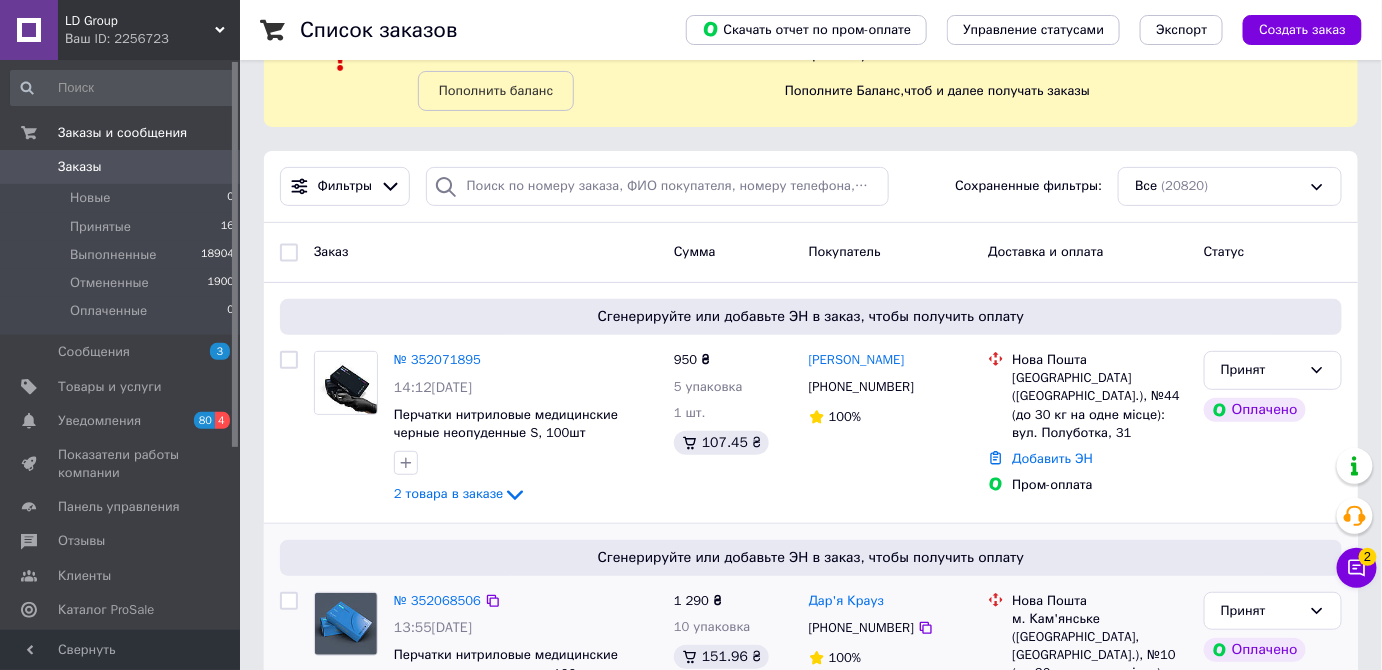 scroll, scrollTop: 363, scrollLeft: 0, axis: vertical 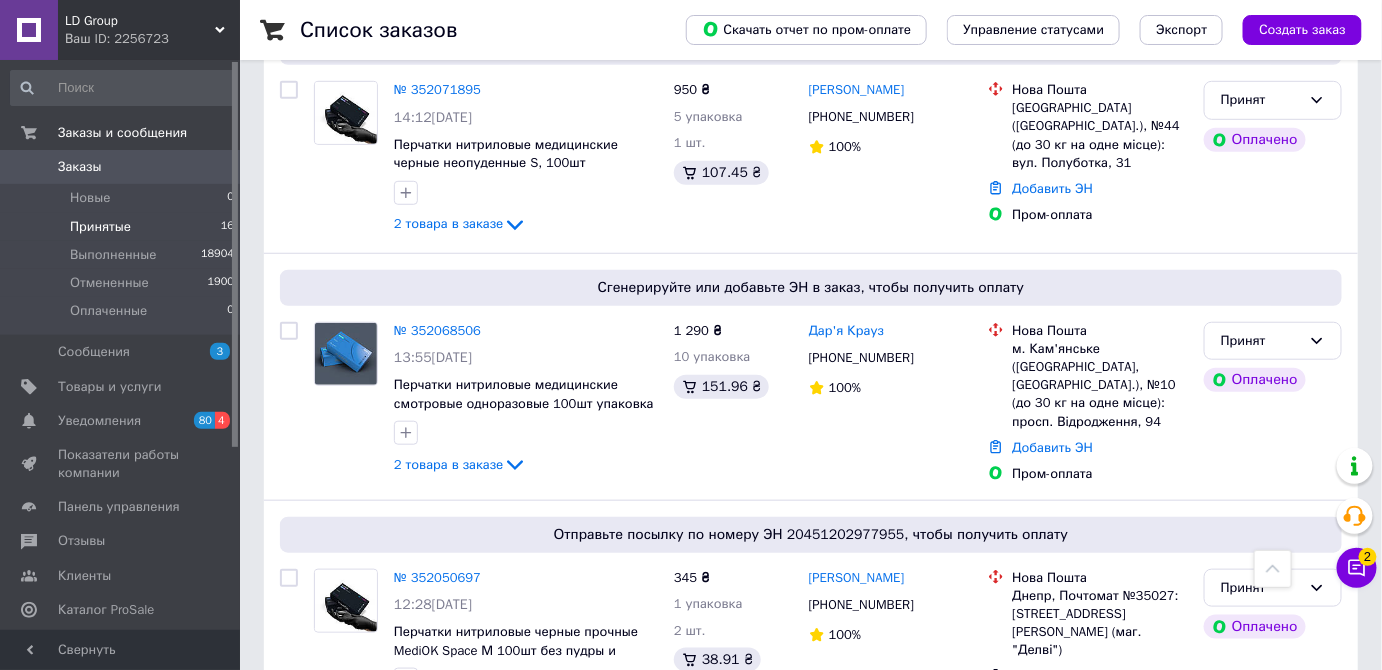 click on "Принятые" at bounding box center [100, 227] 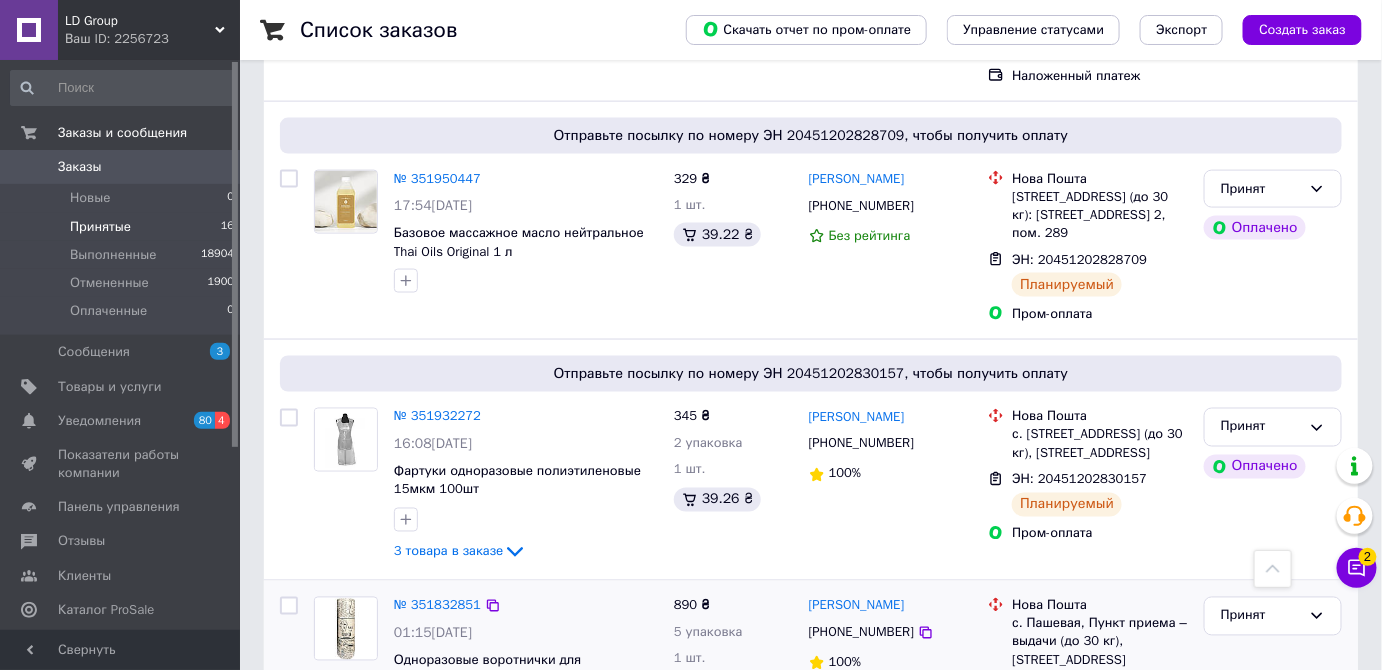 scroll, scrollTop: 3404, scrollLeft: 0, axis: vertical 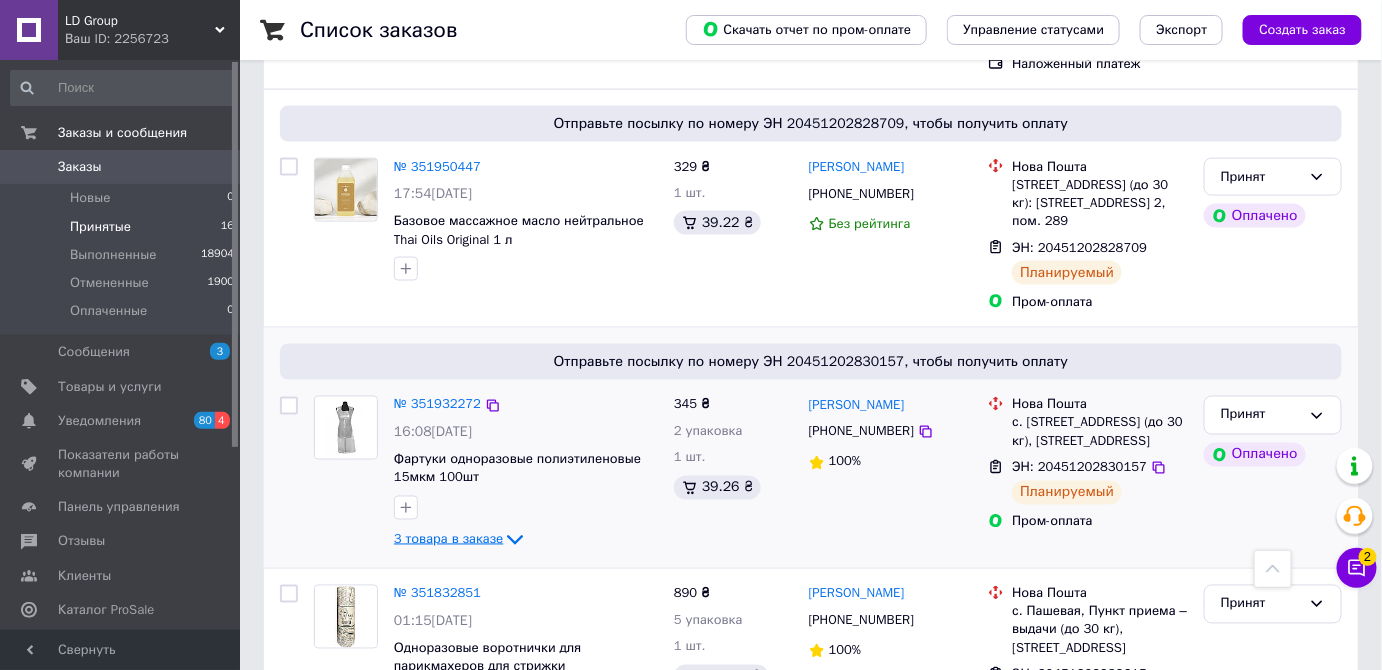 click 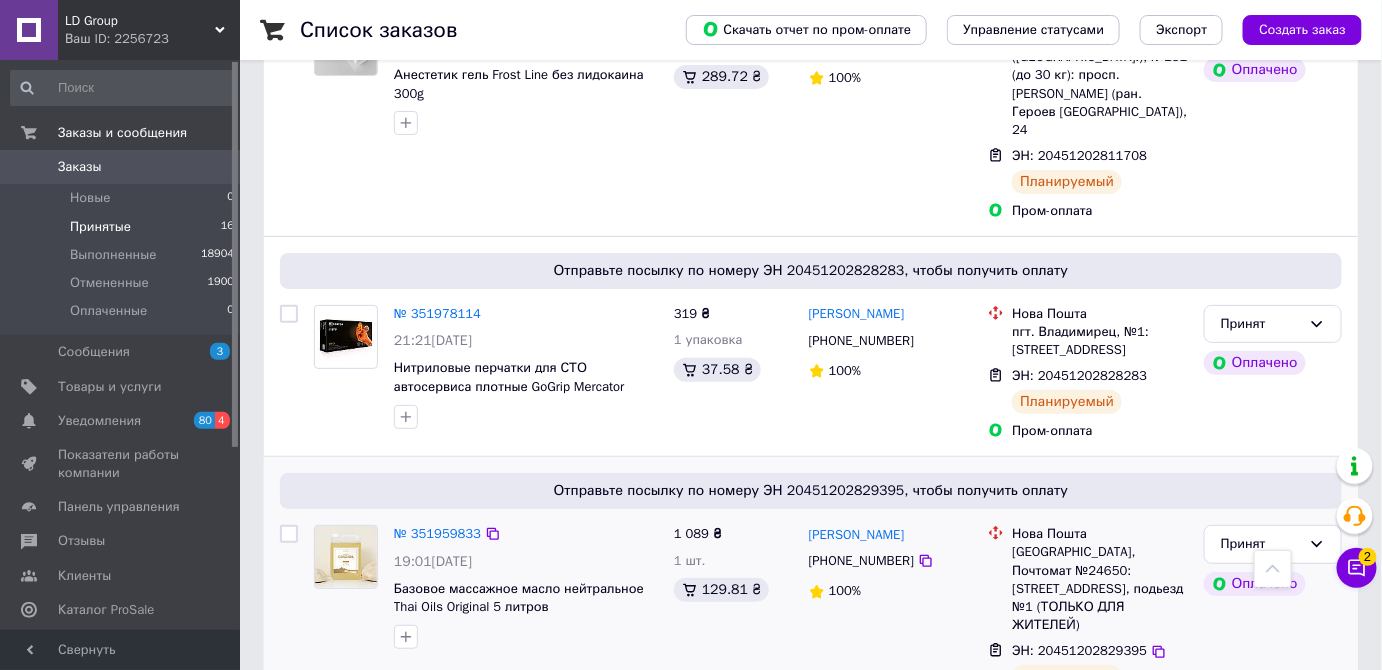 scroll, scrollTop: 2553, scrollLeft: 0, axis: vertical 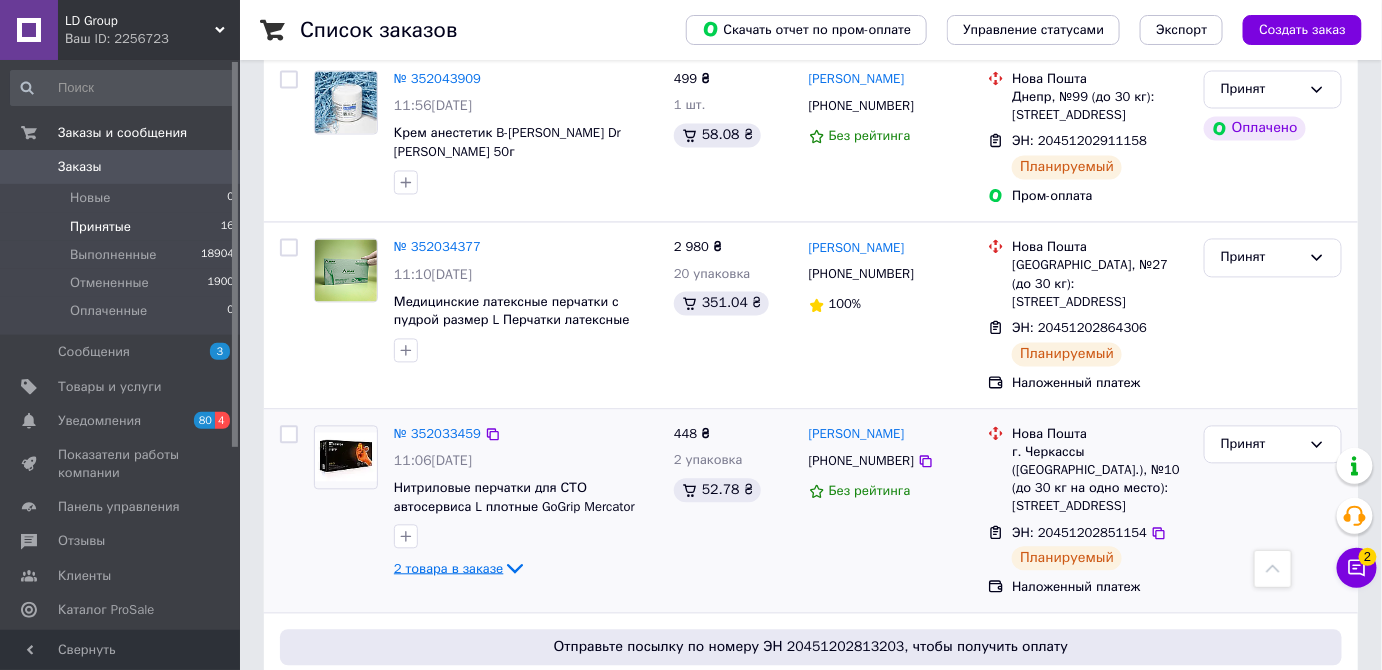 click 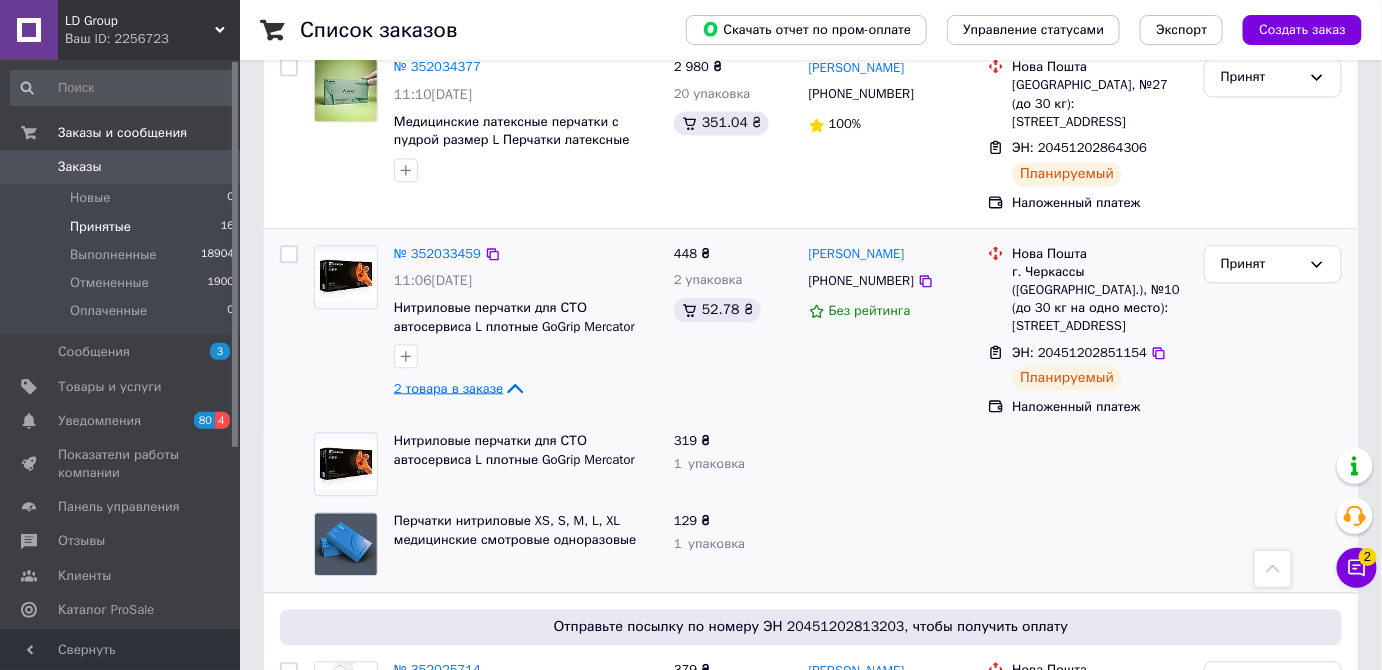 scroll, scrollTop: 1371, scrollLeft: 0, axis: vertical 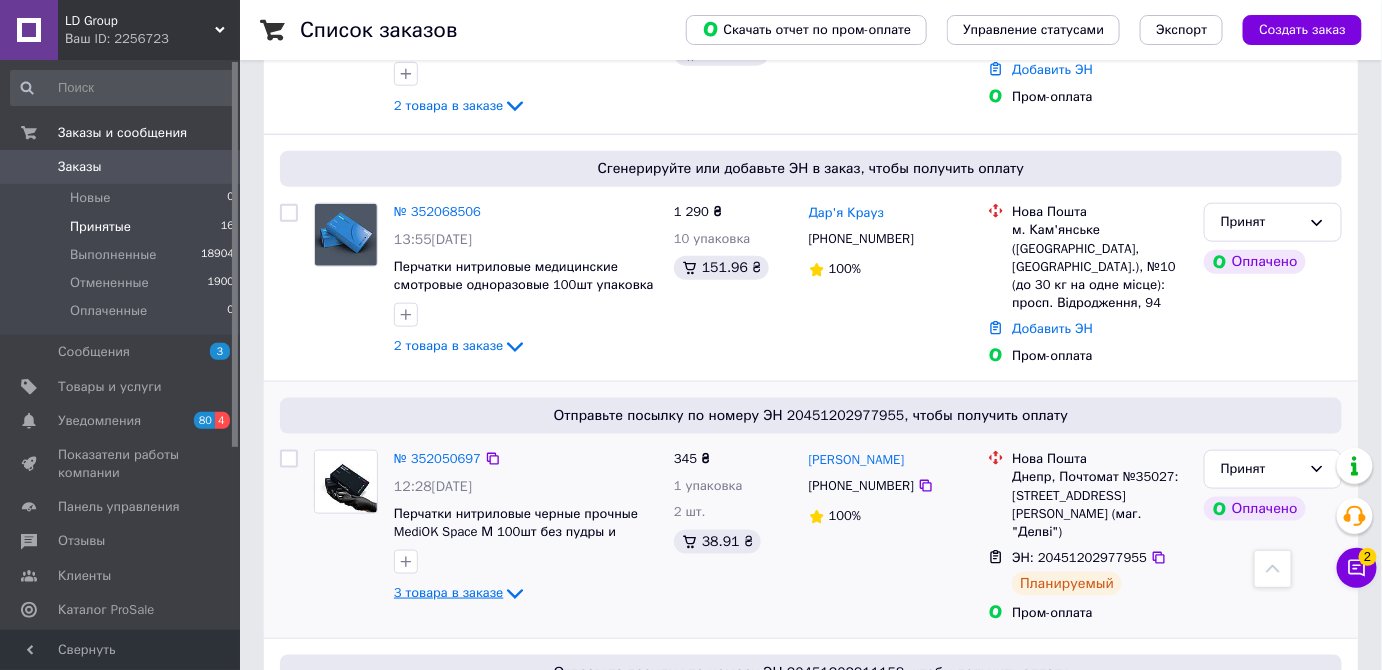 click 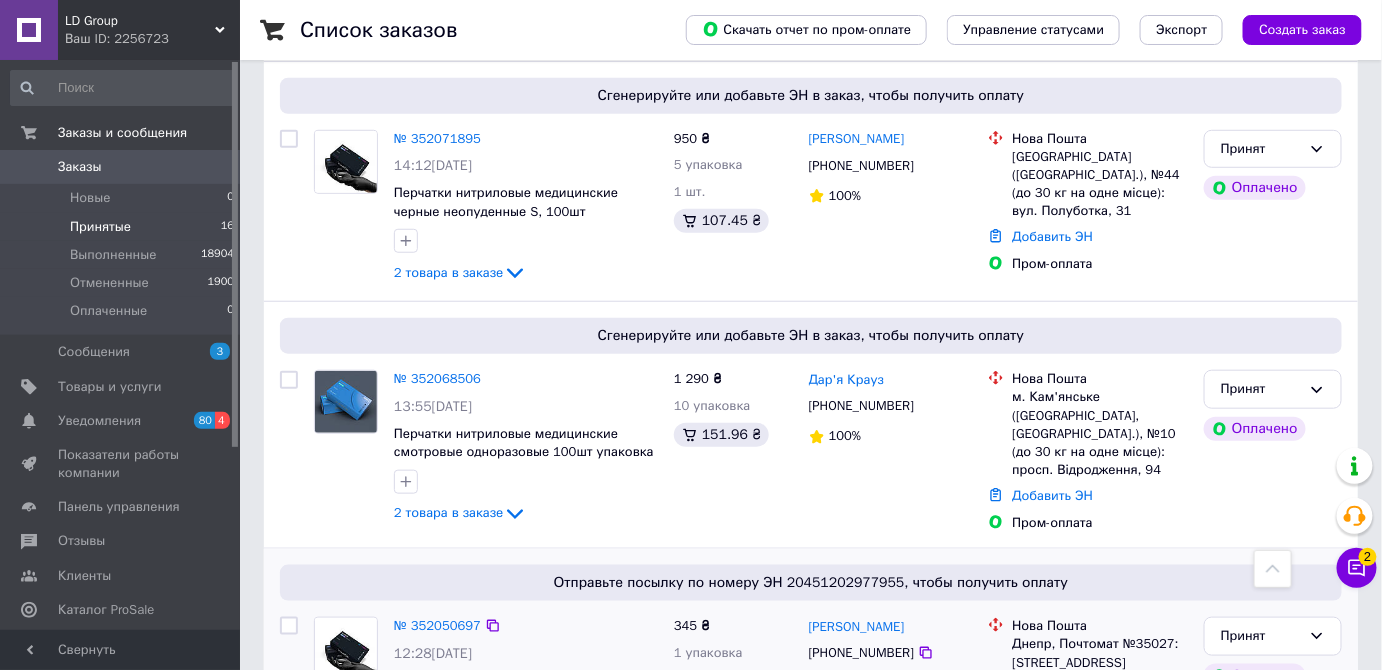 scroll, scrollTop: 371, scrollLeft: 0, axis: vertical 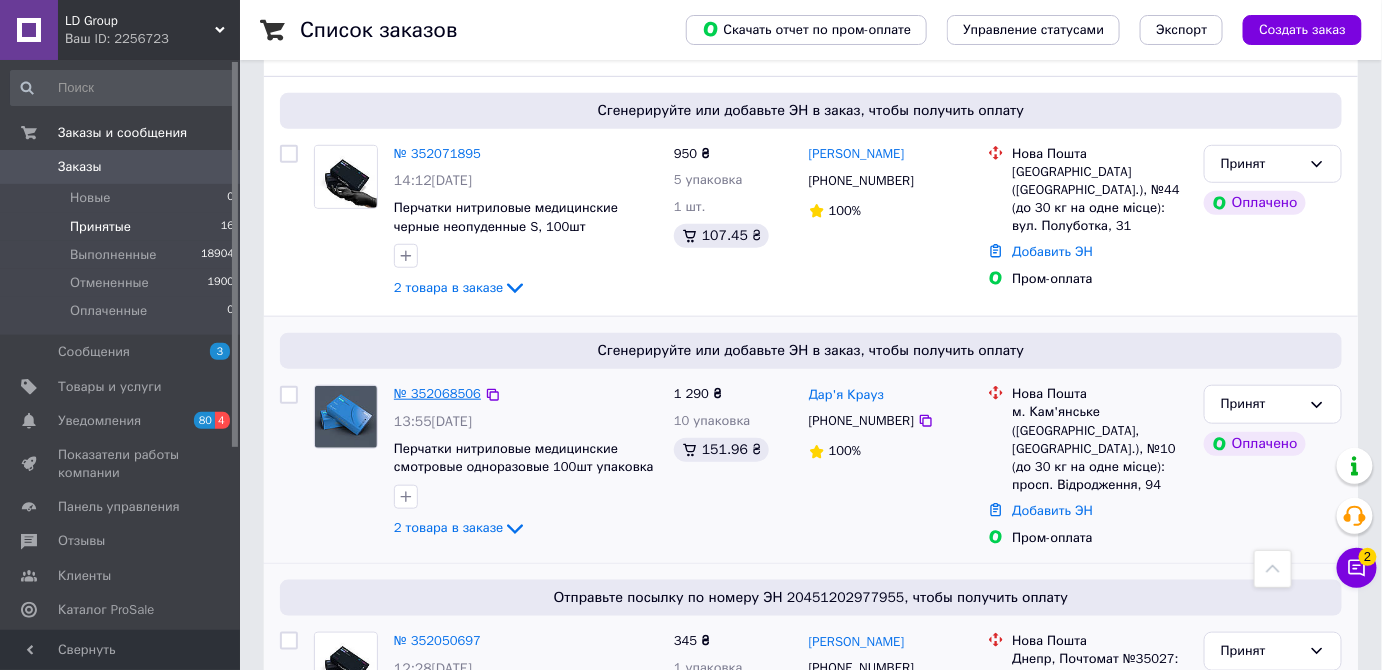 click on "№ 352068506" at bounding box center (437, 393) 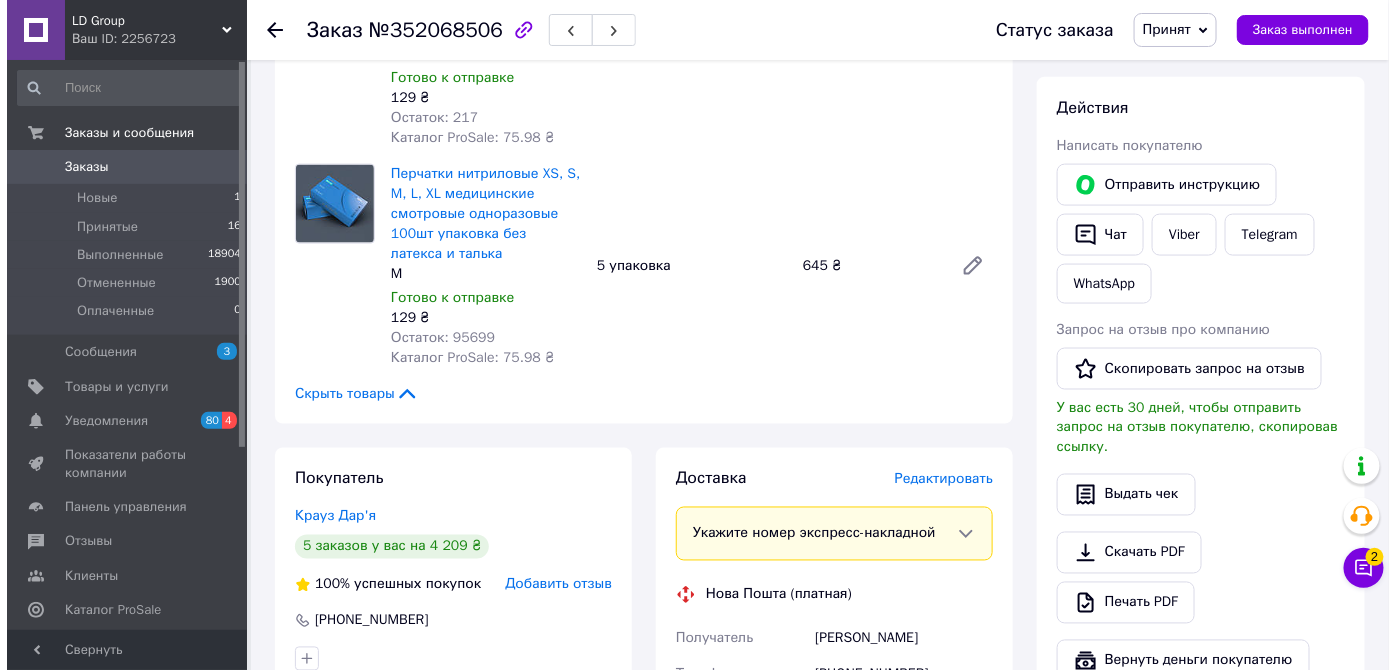 scroll, scrollTop: 1098, scrollLeft: 0, axis: vertical 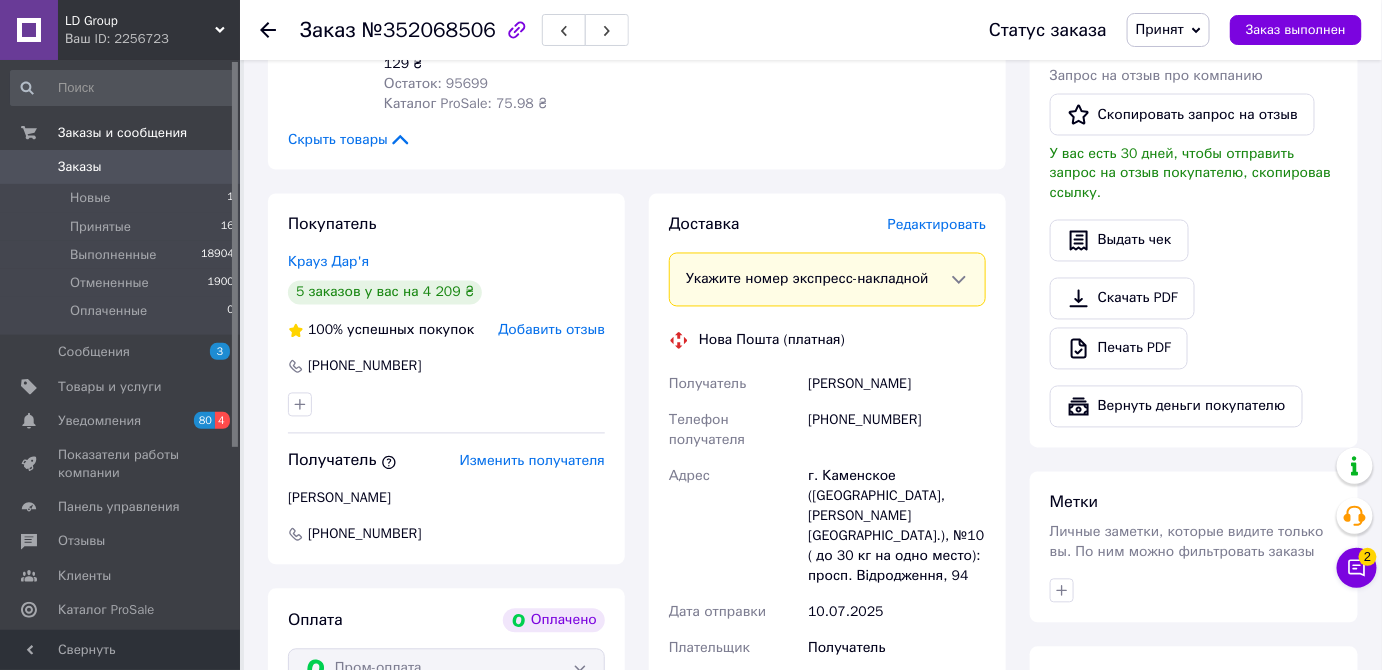 click on "Редактировать" at bounding box center (937, 225) 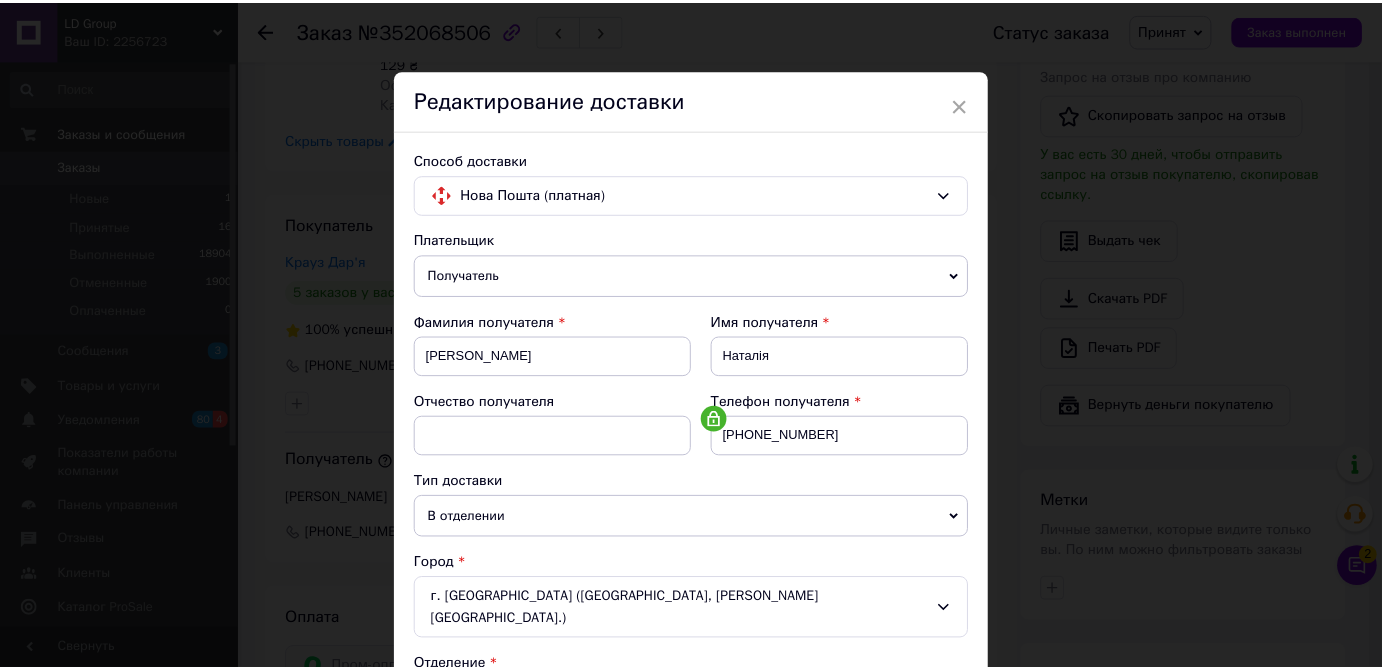 scroll, scrollTop: 650, scrollLeft: 0, axis: vertical 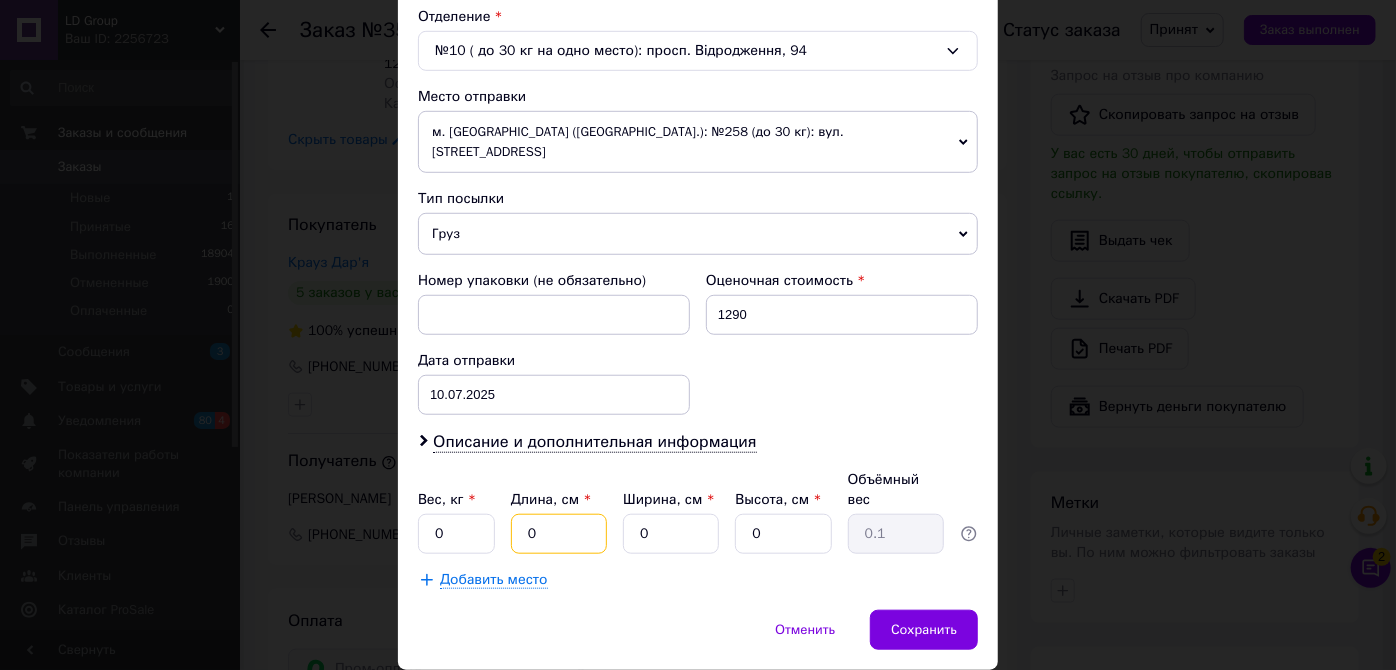 click on "0" at bounding box center [559, 534] 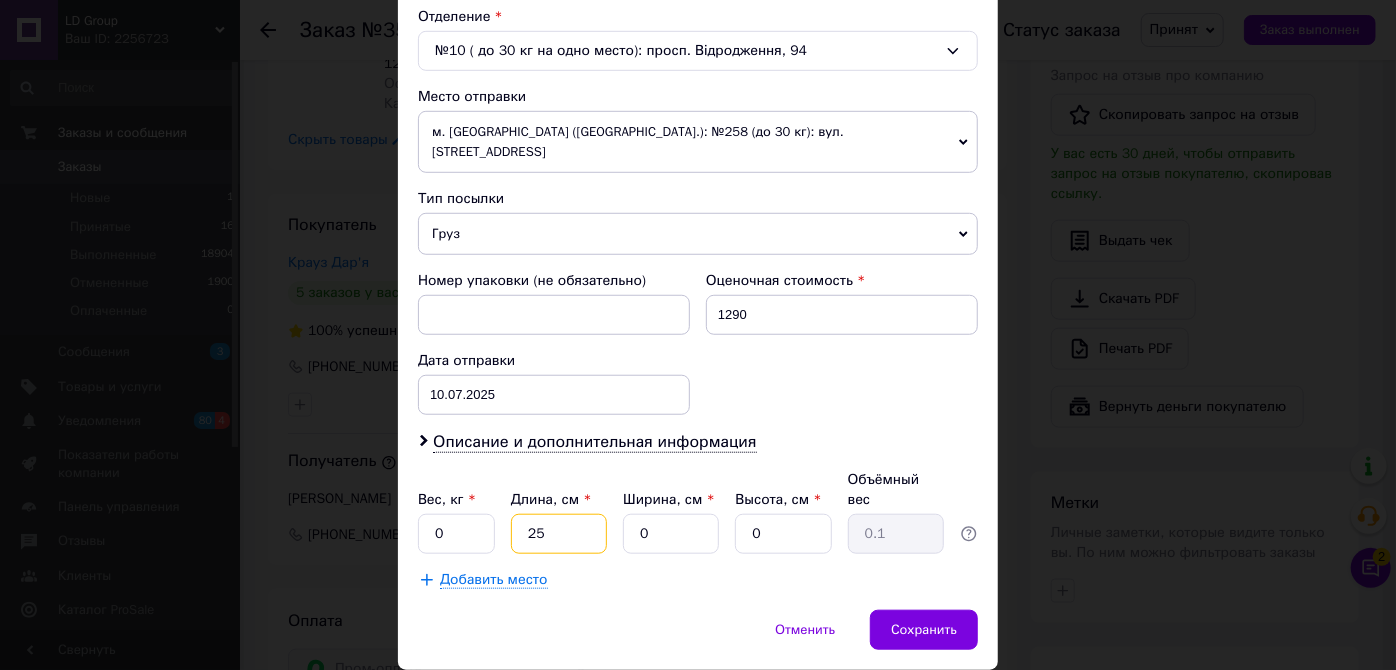 type on "25" 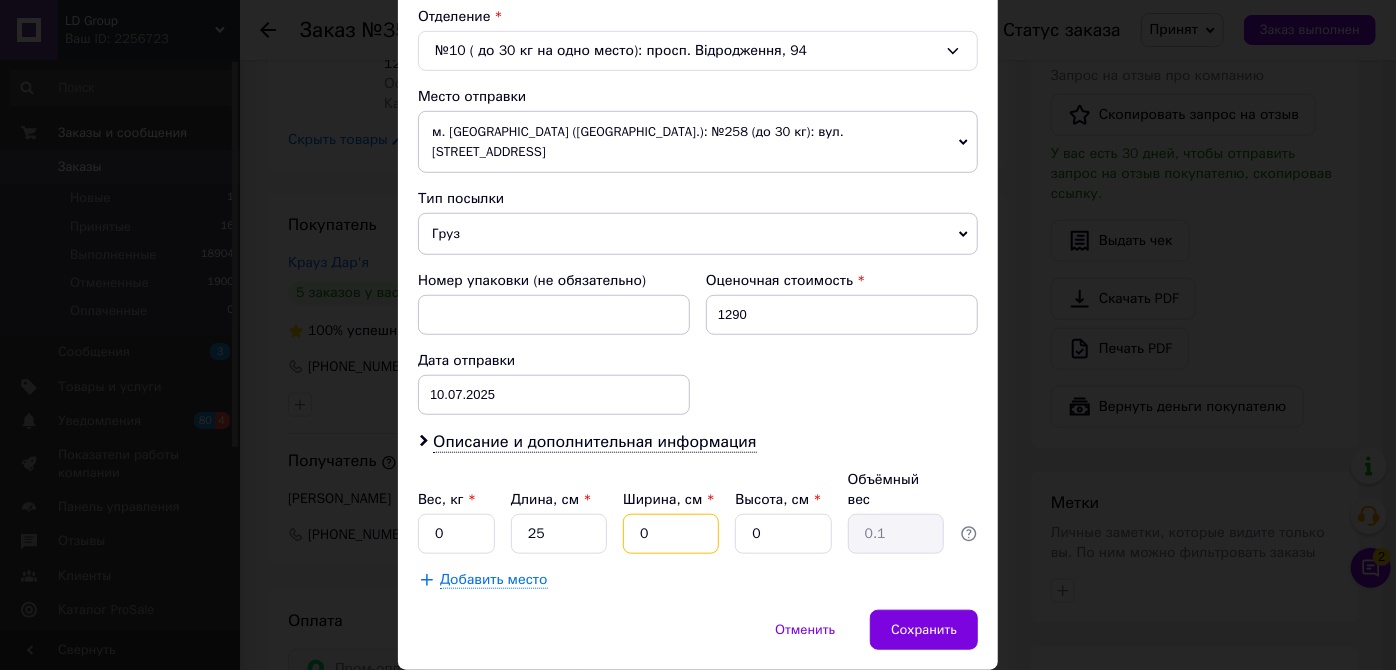 click on "0" at bounding box center [671, 534] 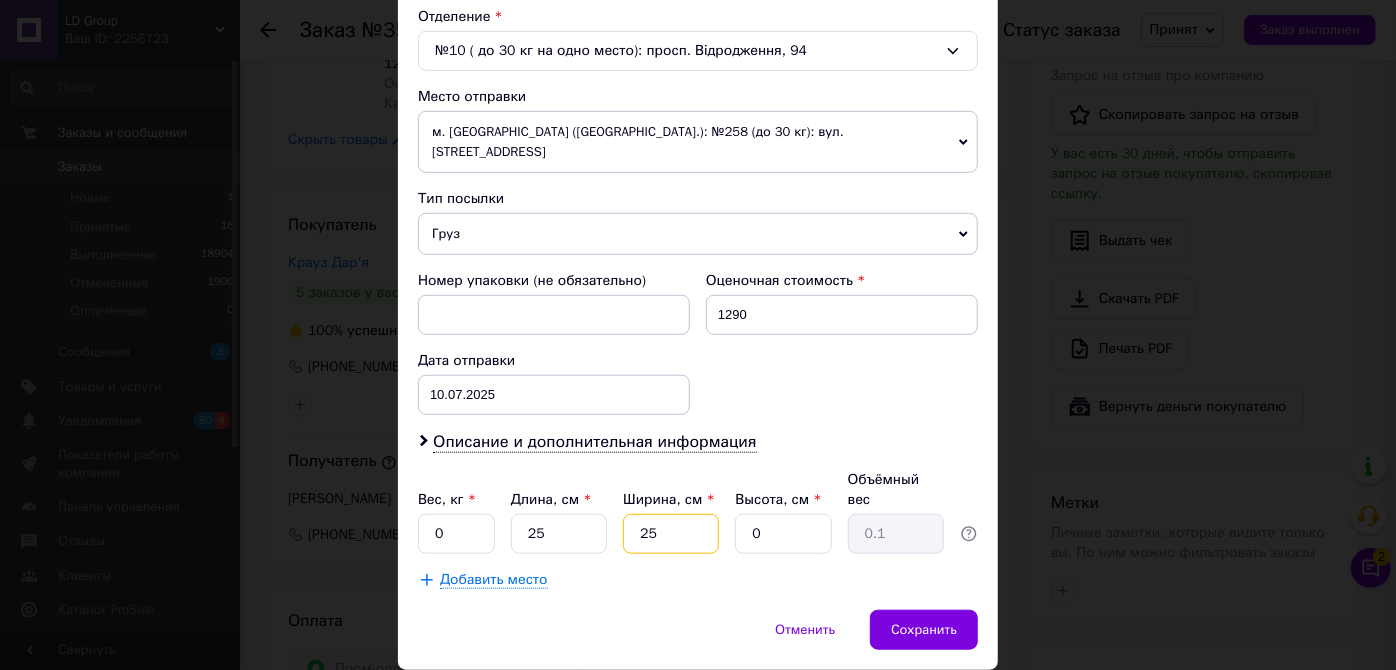 type on "25" 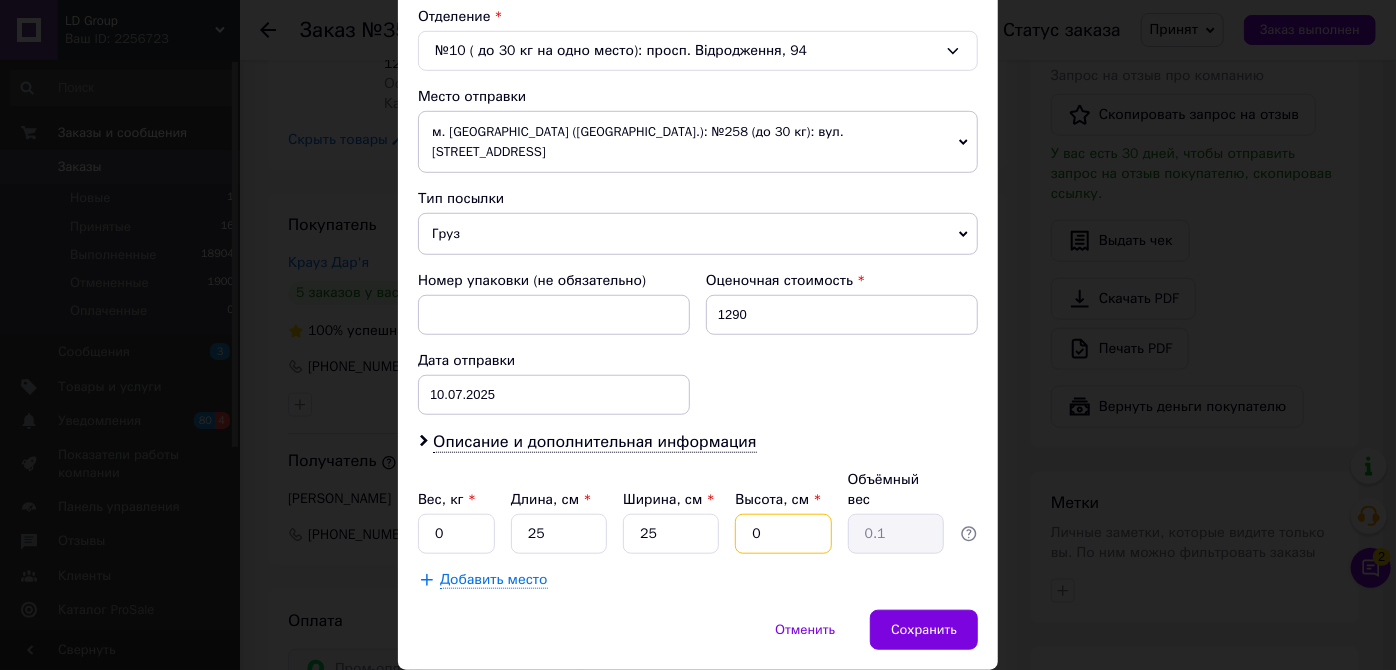click on "0" at bounding box center [783, 534] 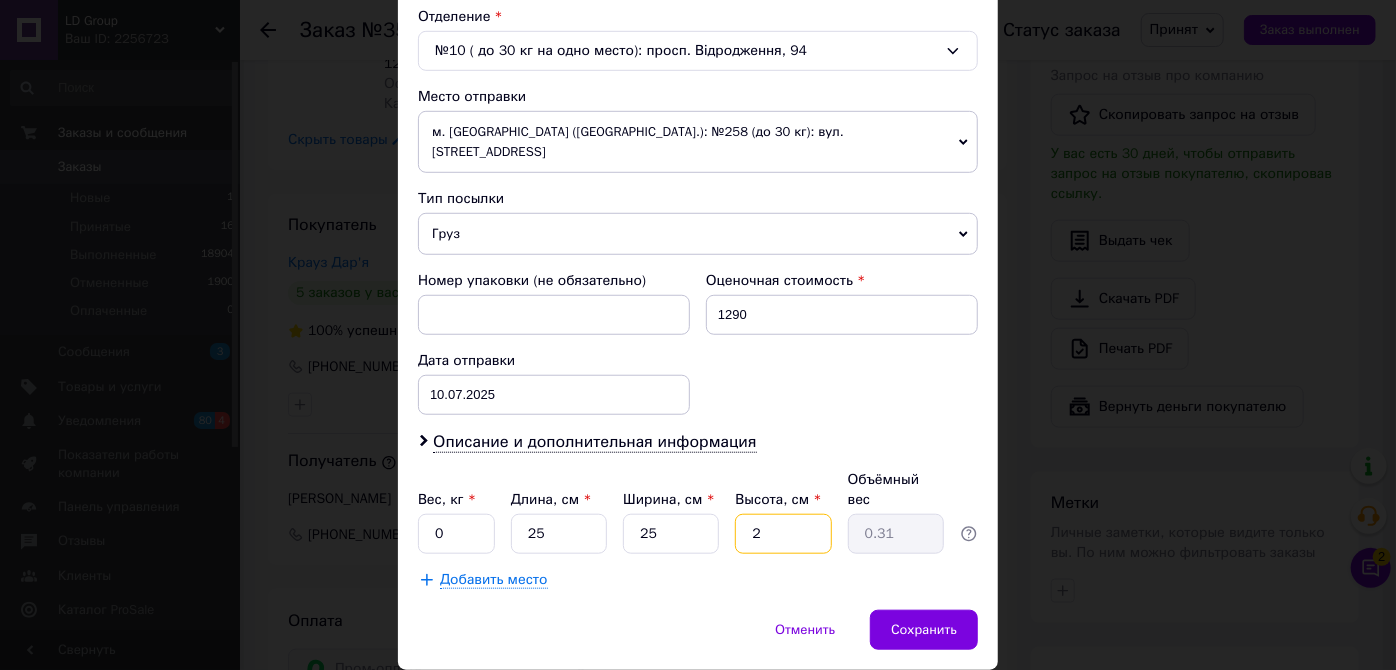 type on "25" 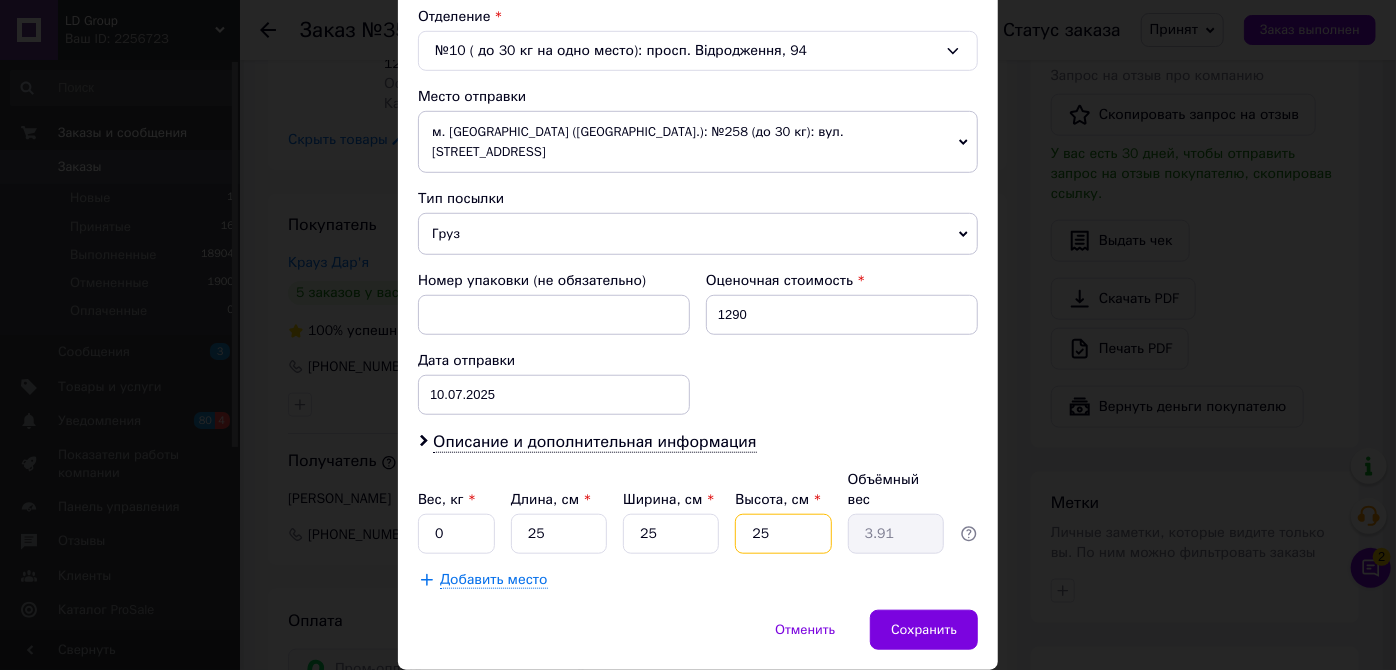 type on "25" 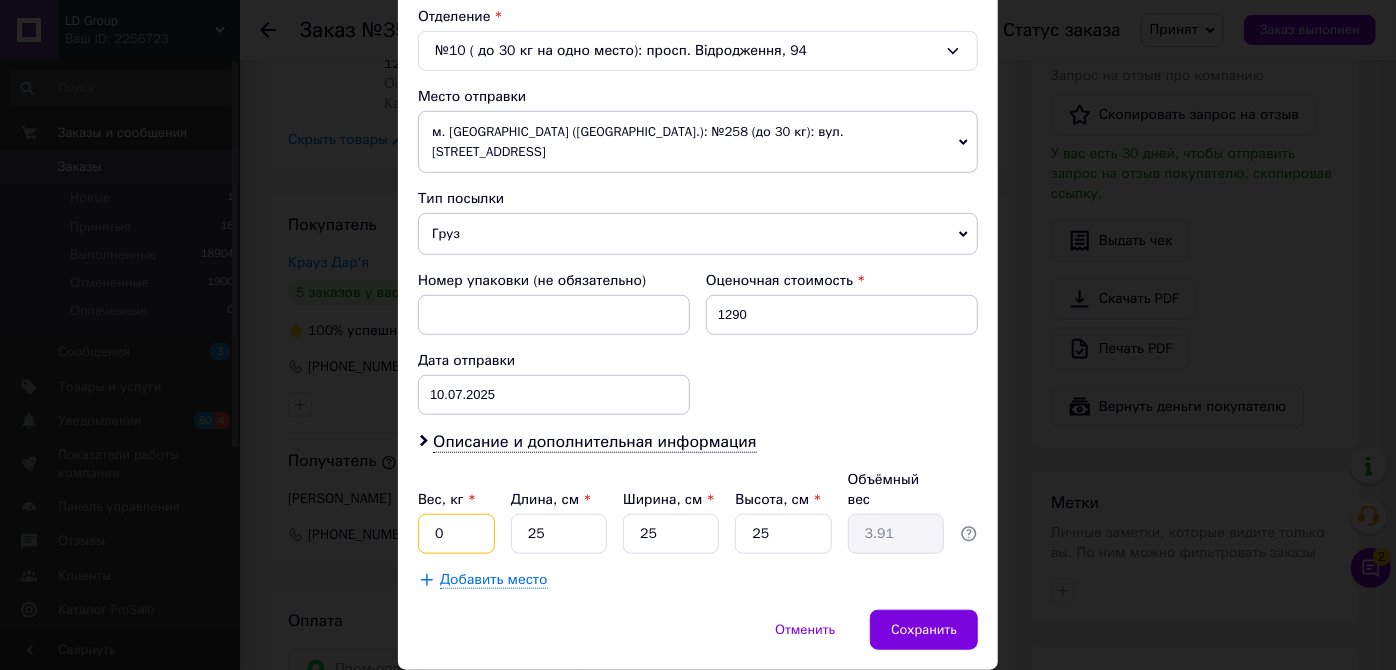 click on "0" at bounding box center (456, 534) 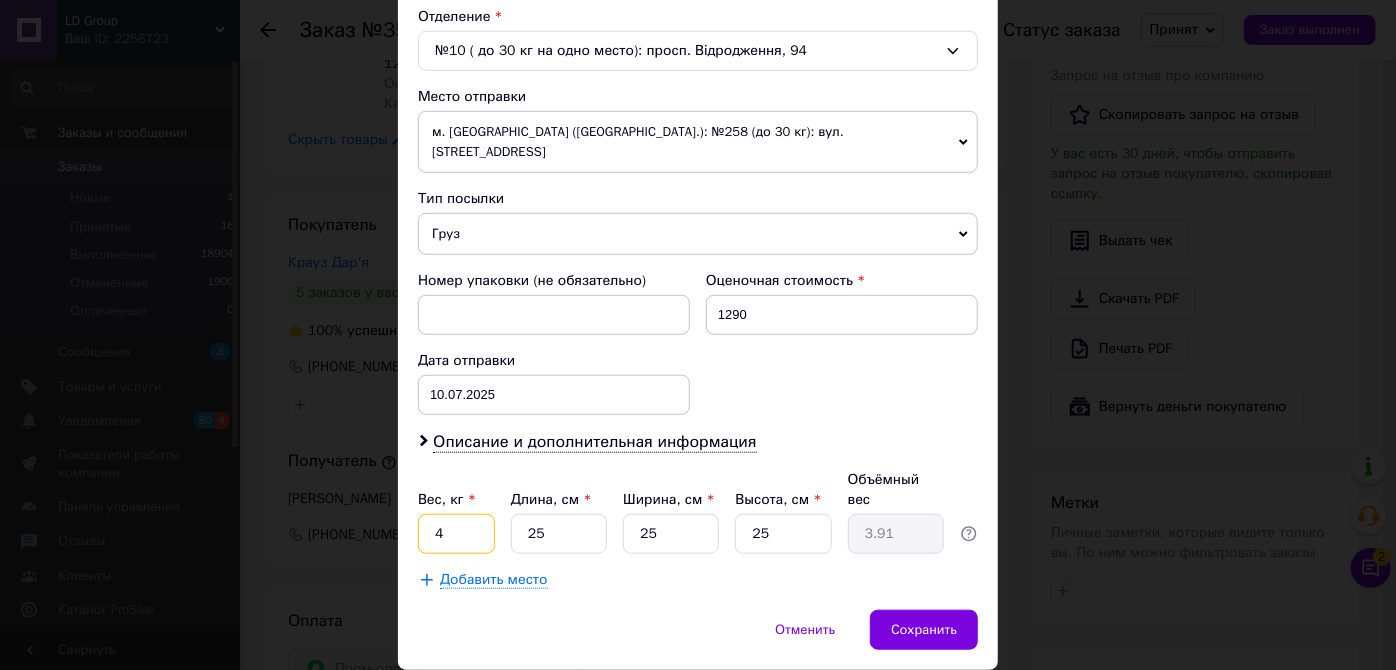 type on "4" 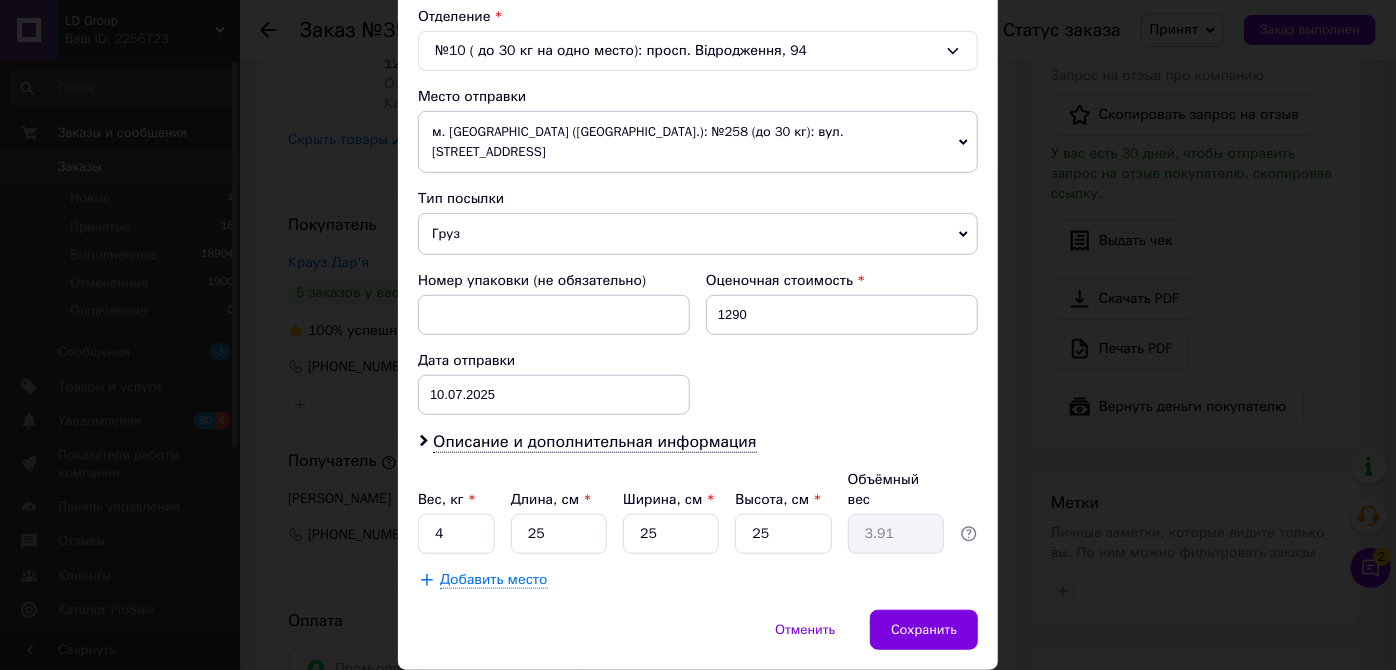 click on "Добавить место" at bounding box center [698, 580] 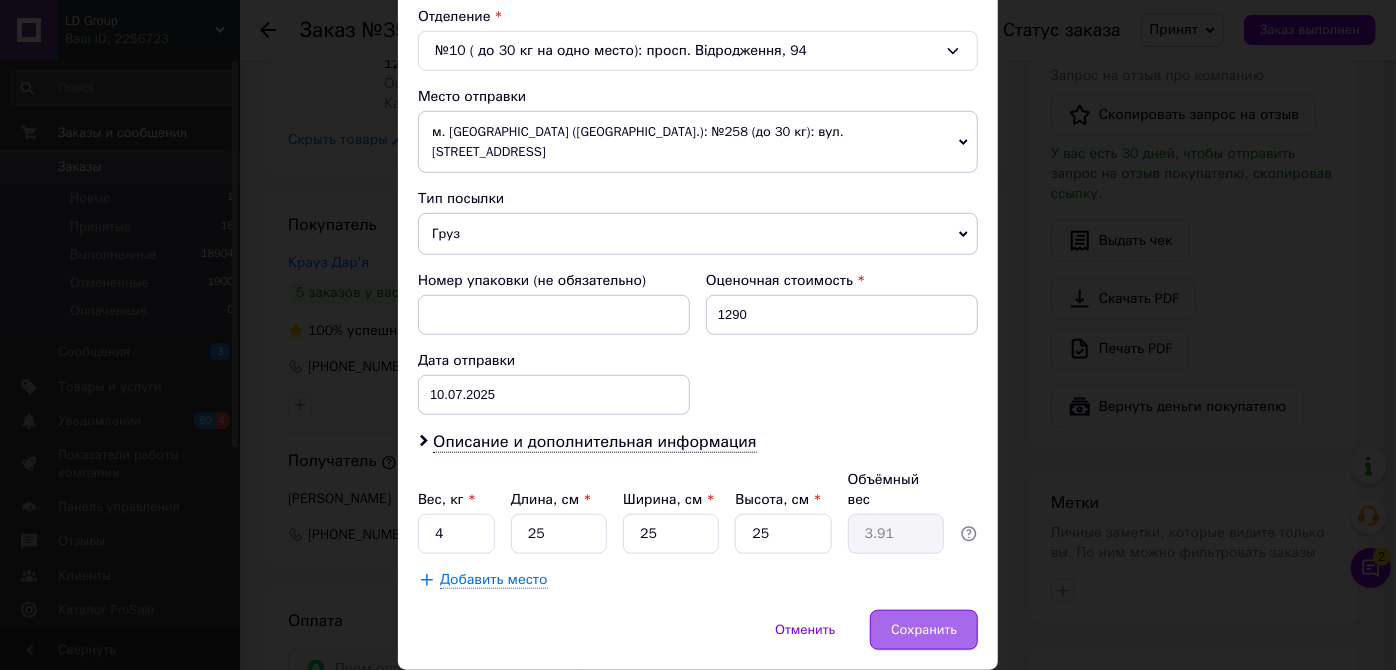 click on "Сохранить" at bounding box center [924, 630] 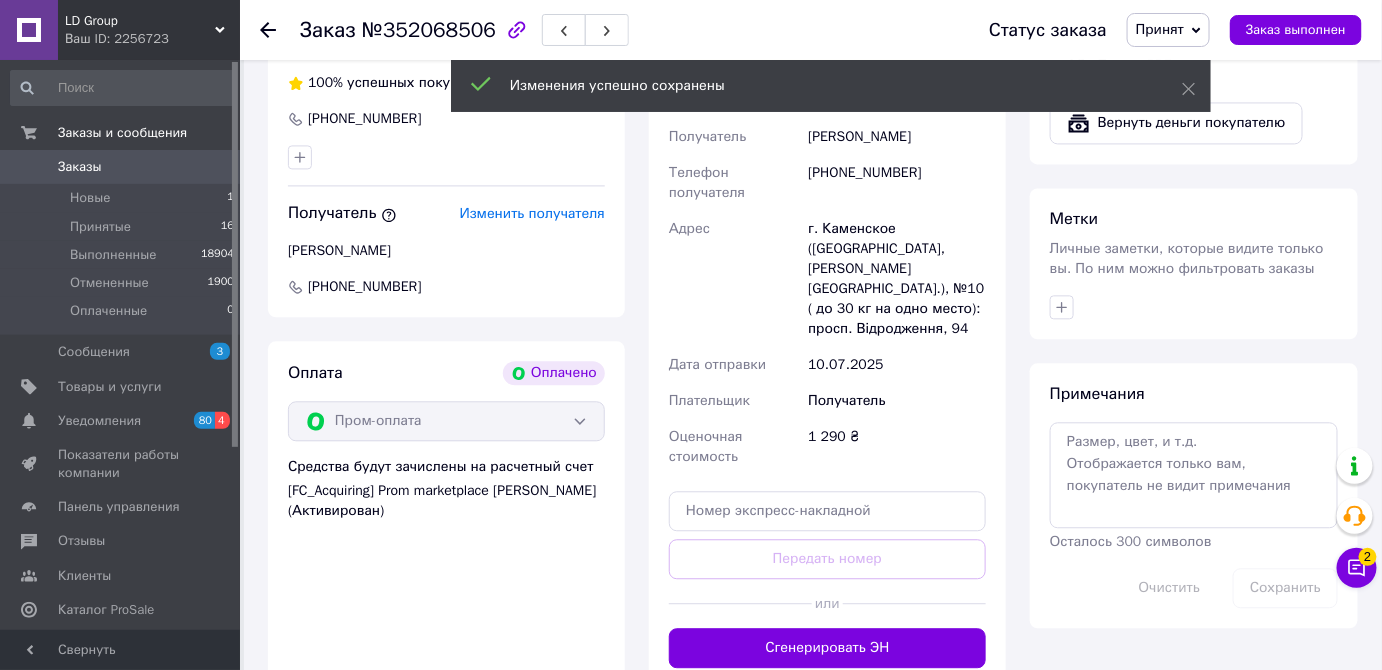 scroll, scrollTop: 1462, scrollLeft: 0, axis: vertical 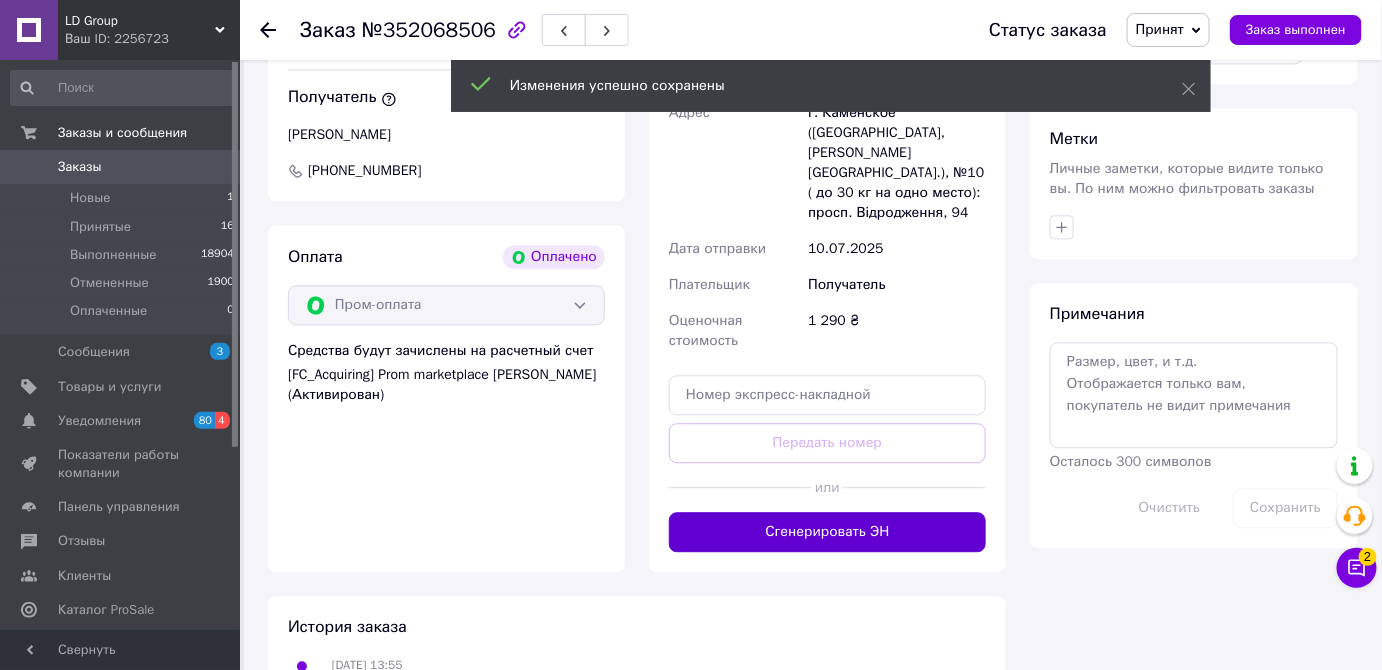 click on "Сгенерировать ЭН" at bounding box center [827, 532] 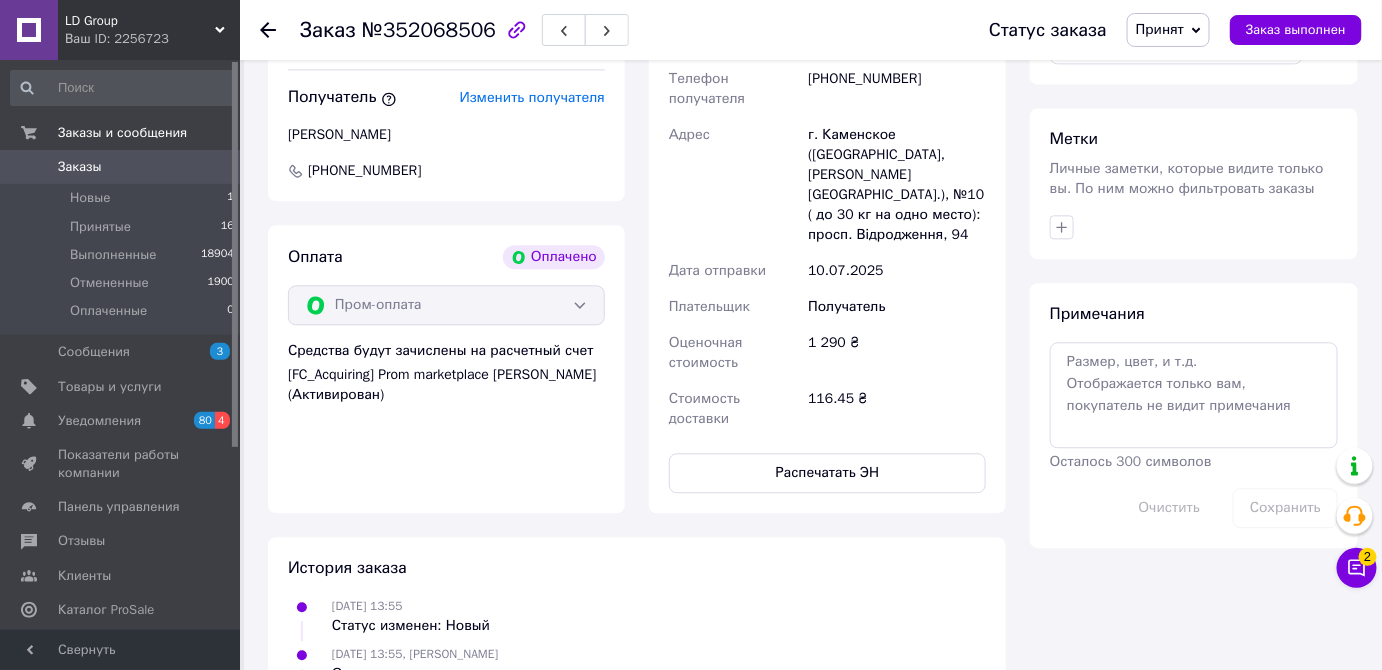 scroll, scrollTop: 32, scrollLeft: 0, axis: vertical 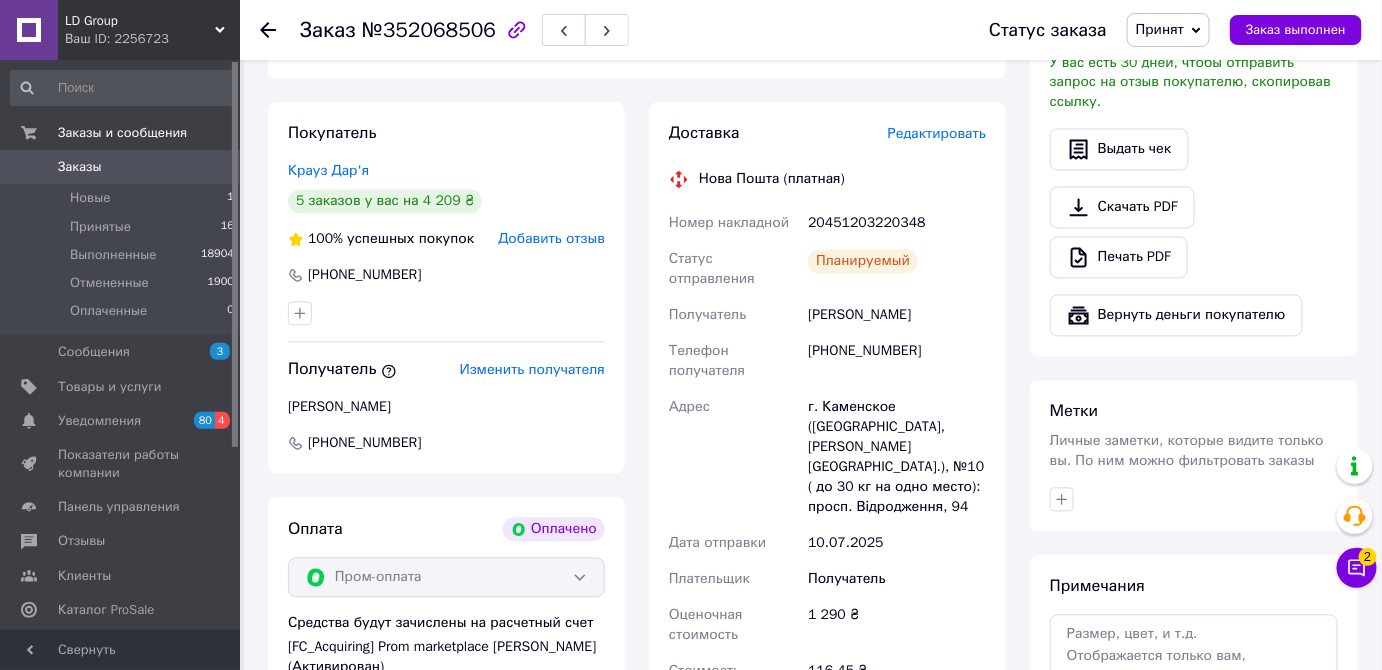 click on "Заказы" at bounding box center (80, 167) 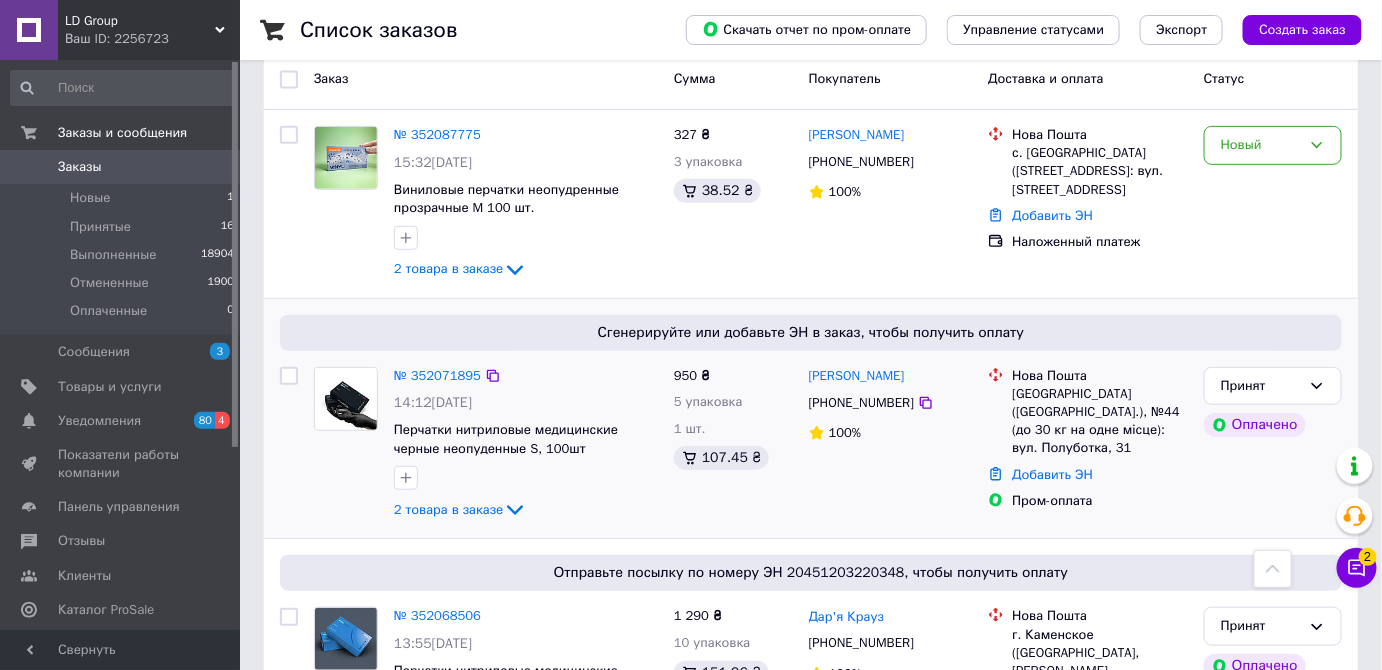 scroll, scrollTop: 181, scrollLeft: 0, axis: vertical 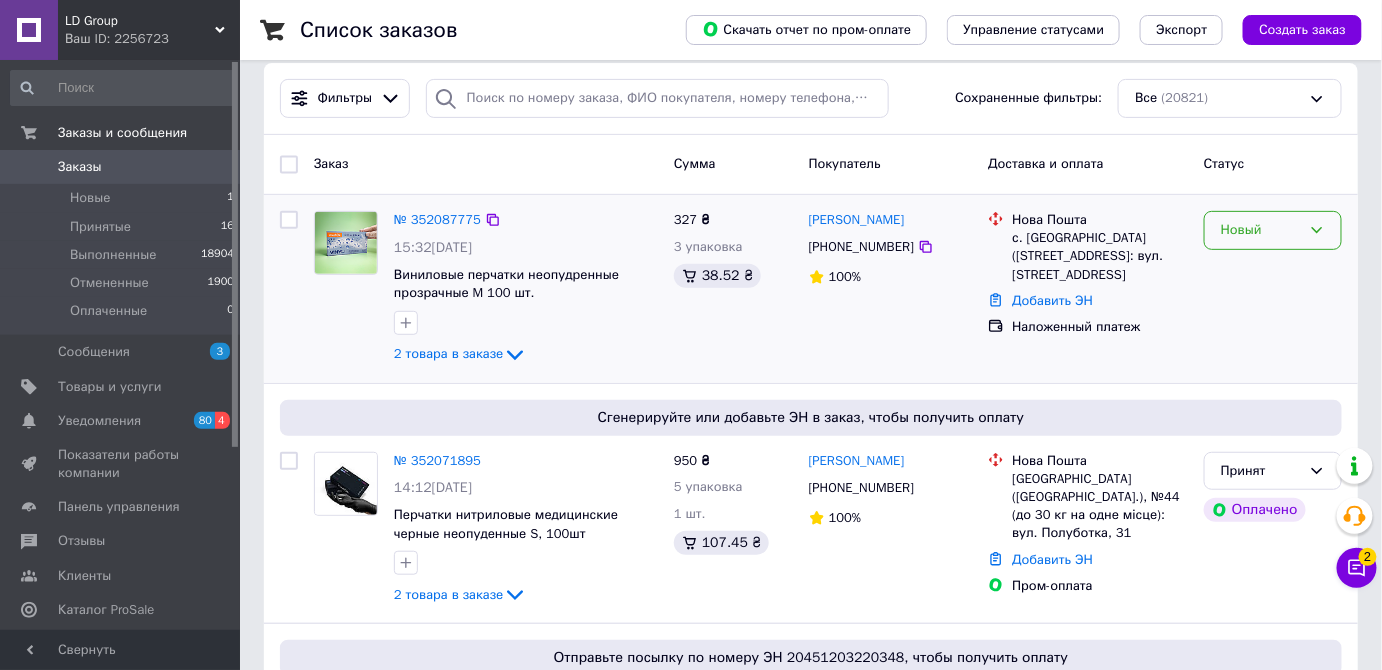 click on "Новый" at bounding box center (1261, 230) 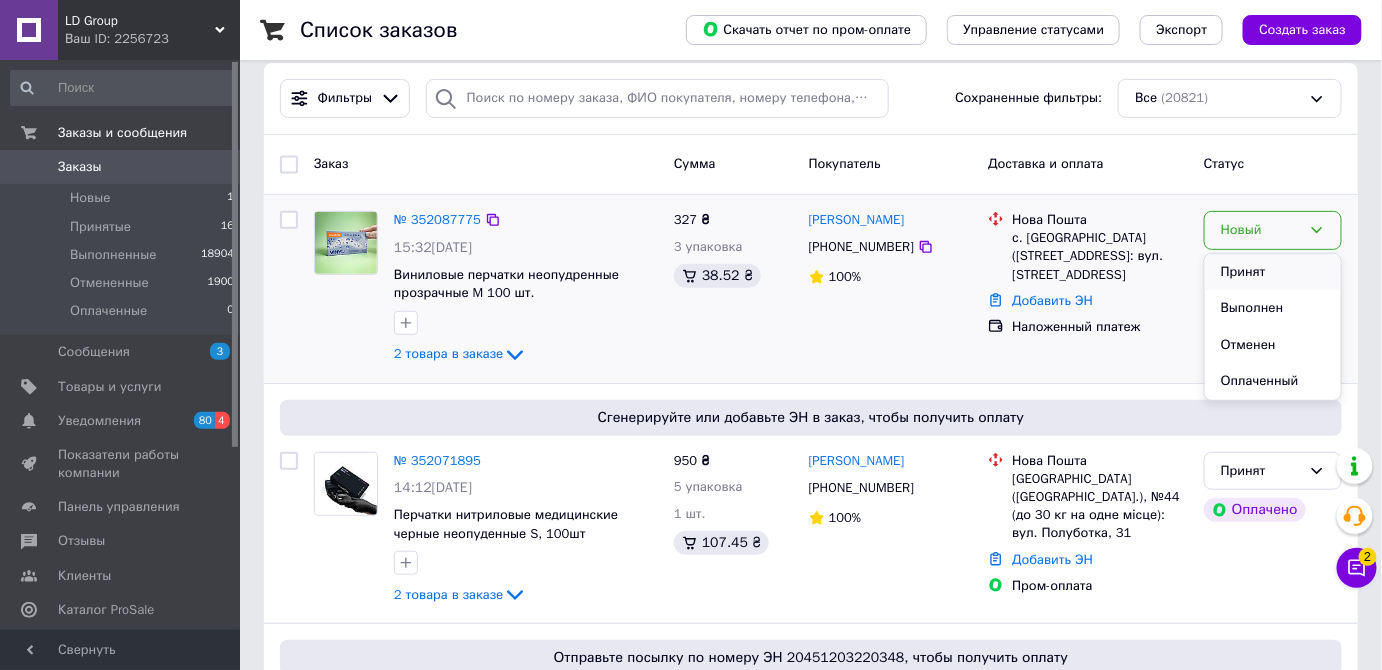 click on "Принят" at bounding box center (1273, 272) 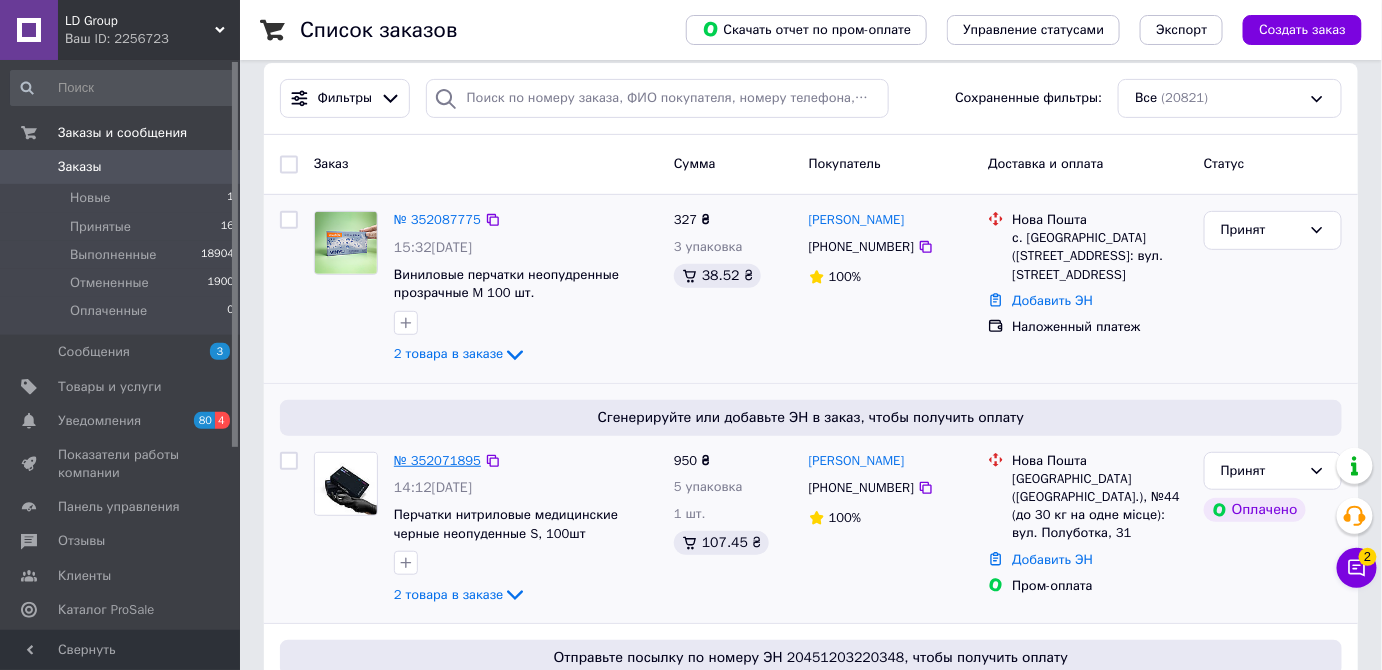 click on "№ 352071895" at bounding box center (437, 460) 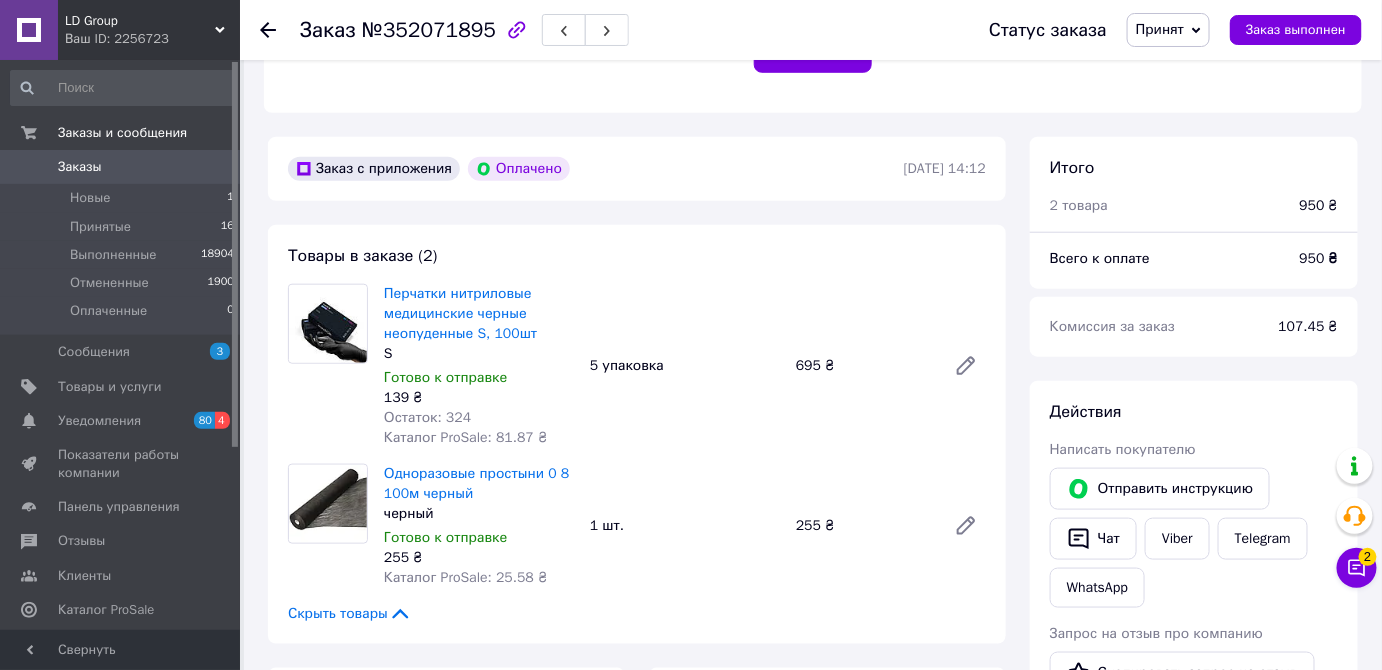 scroll, scrollTop: 545, scrollLeft: 0, axis: vertical 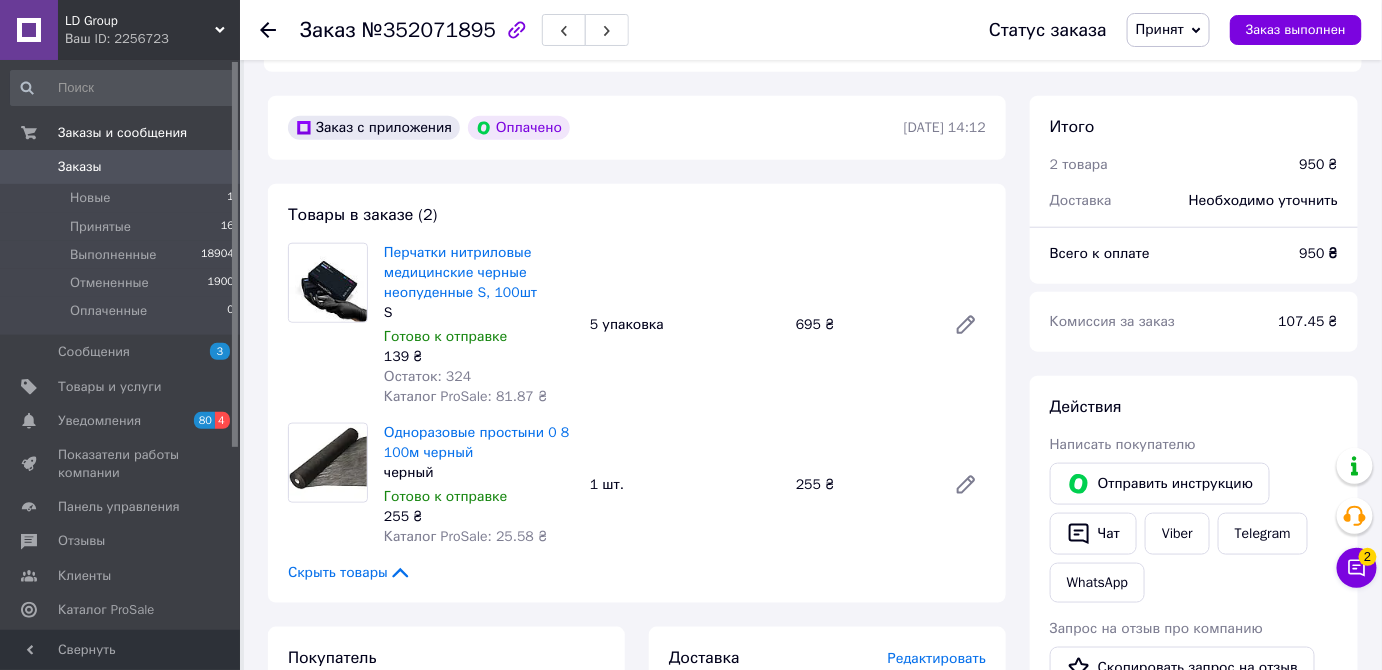 click on "Заказы" at bounding box center (121, 167) 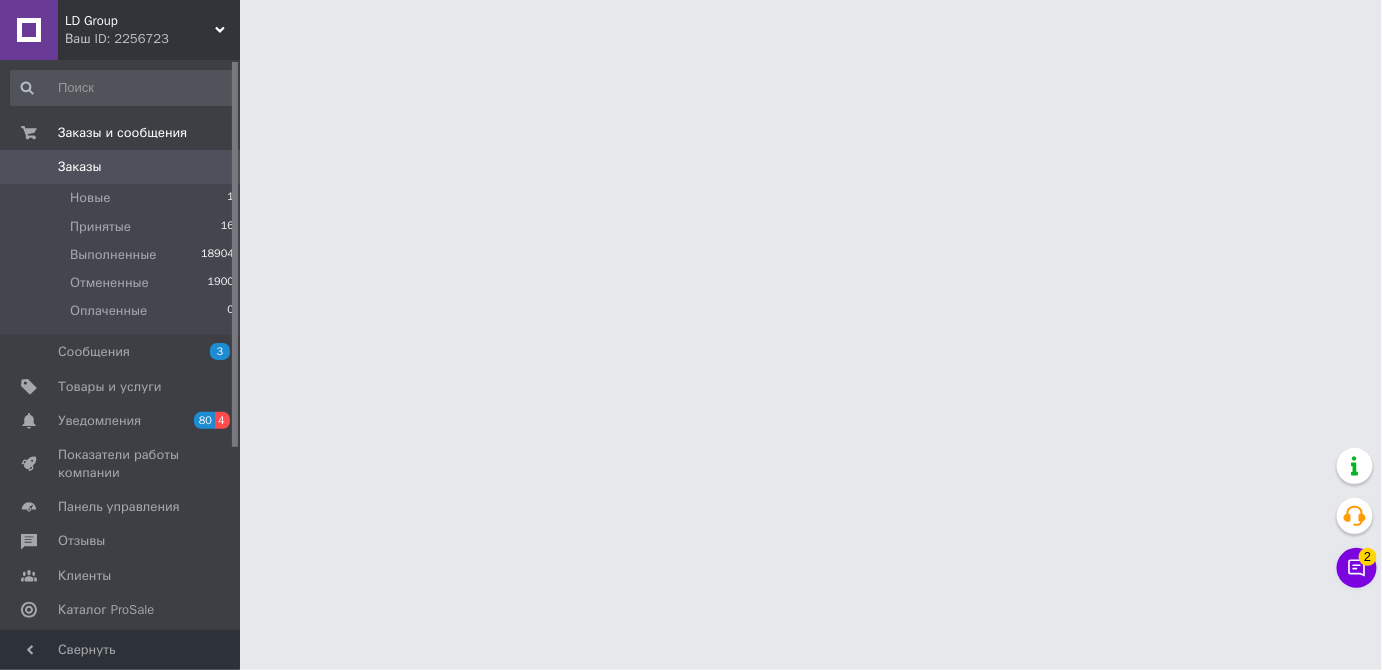 scroll, scrollTop: 0, scrollLeft: 0, axis: both 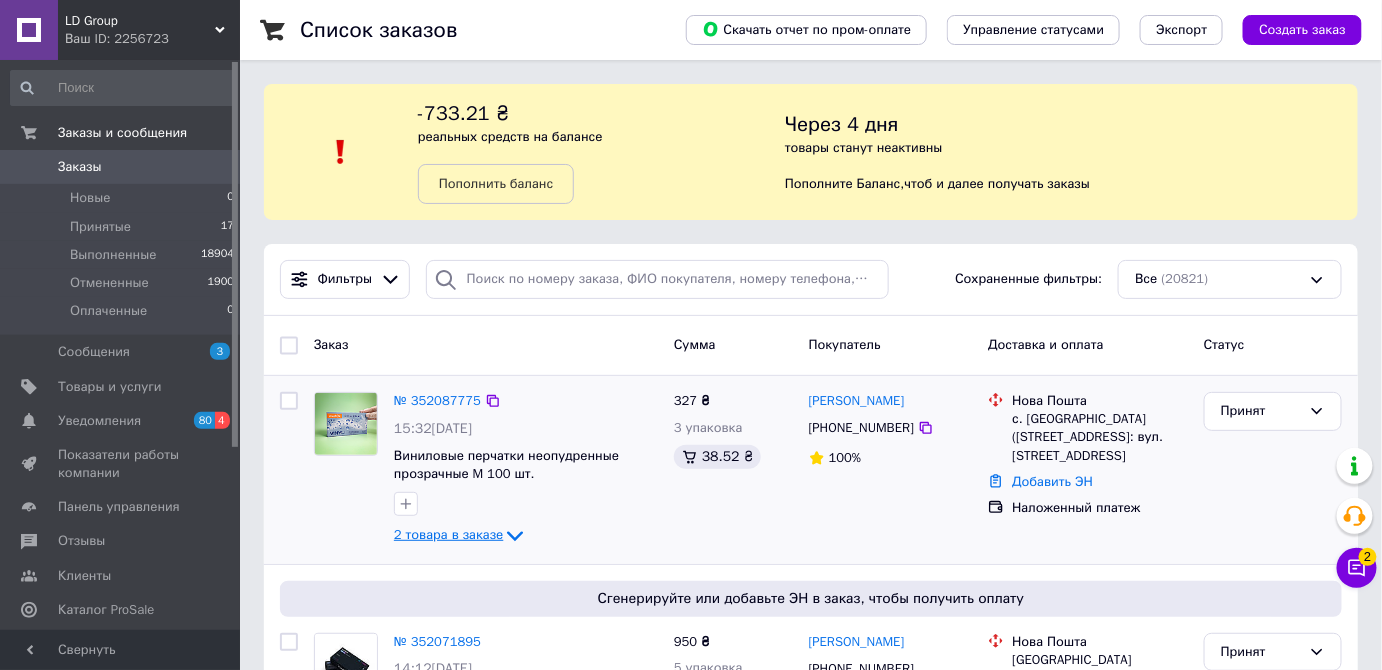 click 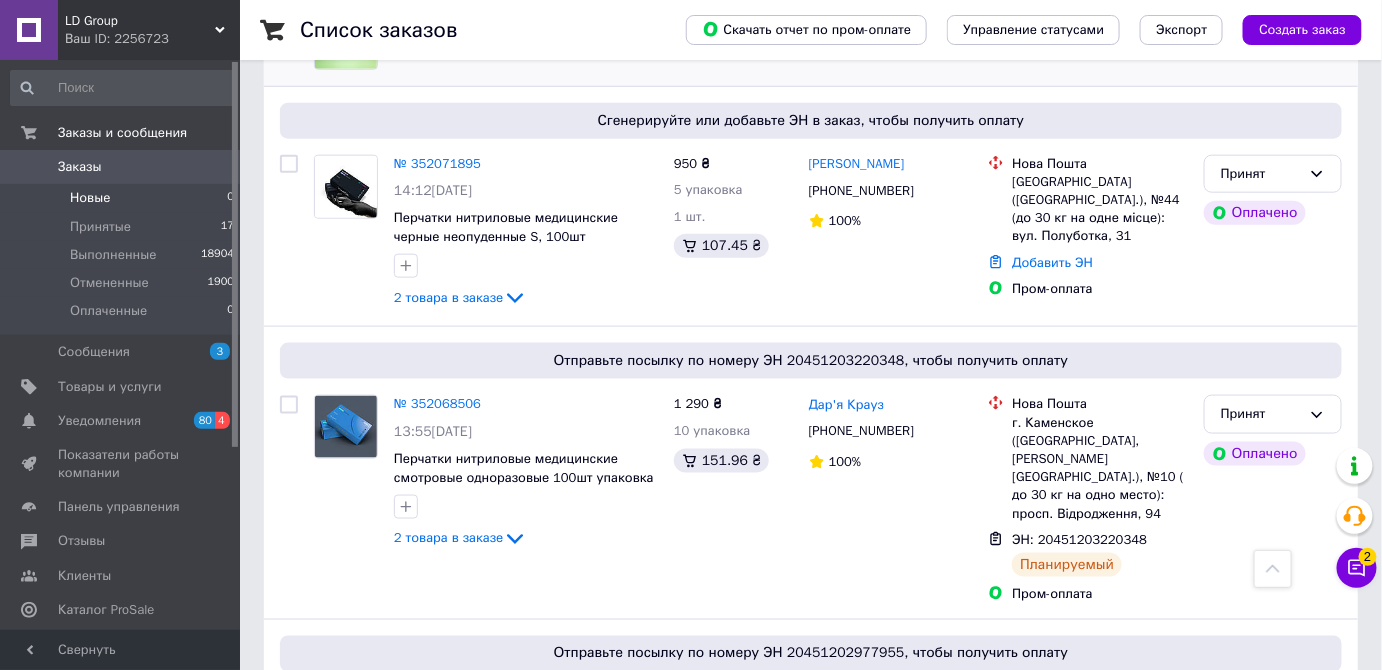 scroll, scrollTop: 636, scrollLeft: 0, axis: vertical 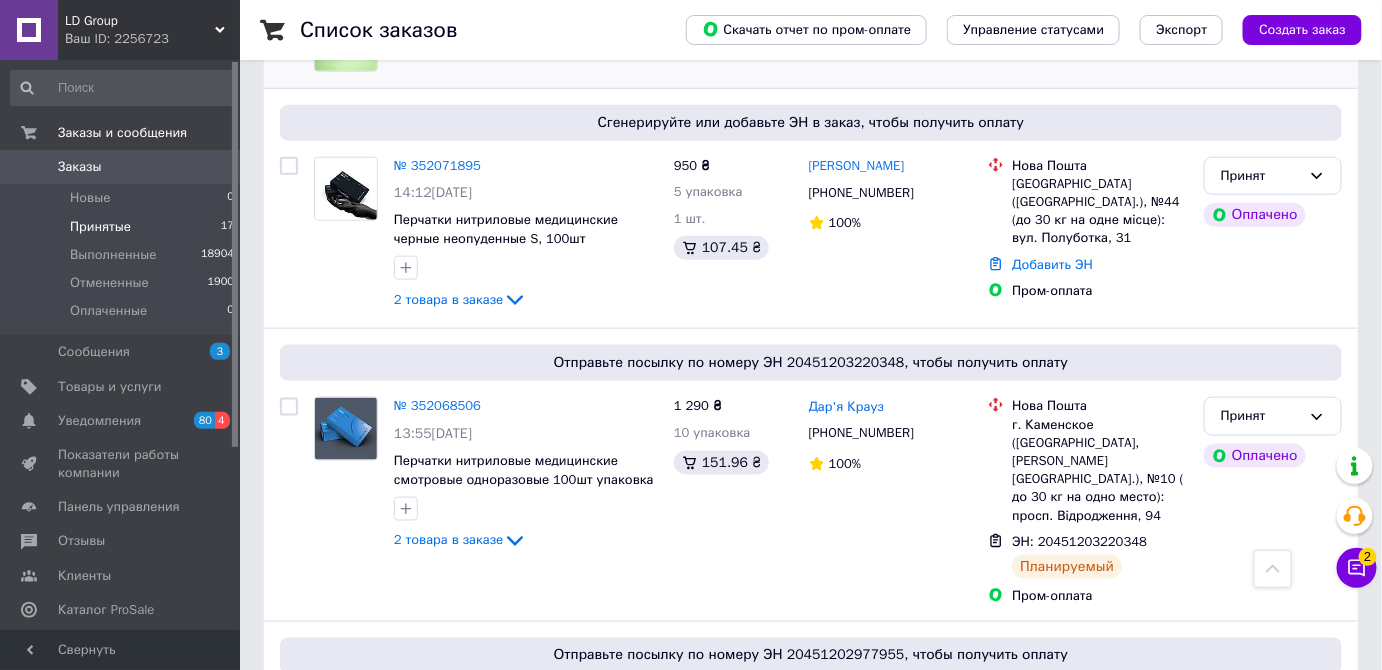 click on "Принятые 17" at bounding box center (123, 227) 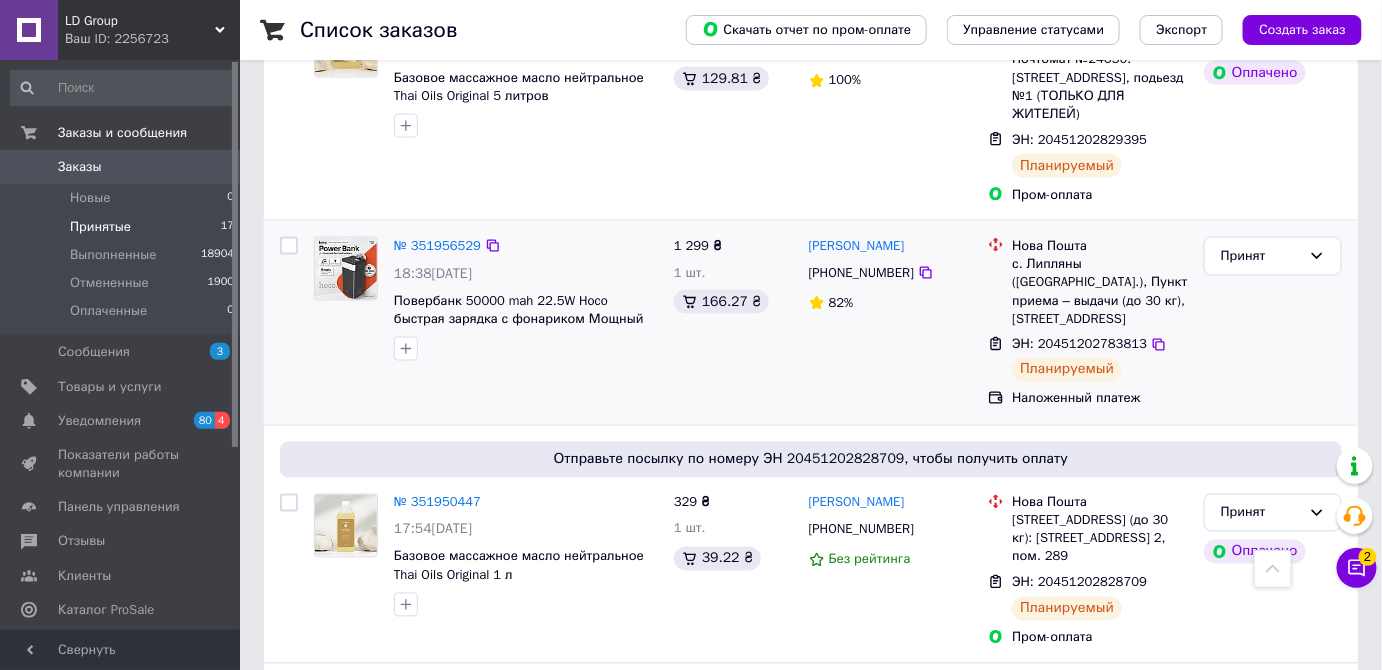 scroll, scrollTop: 3781, scrollLeft: 0, axis: vertical 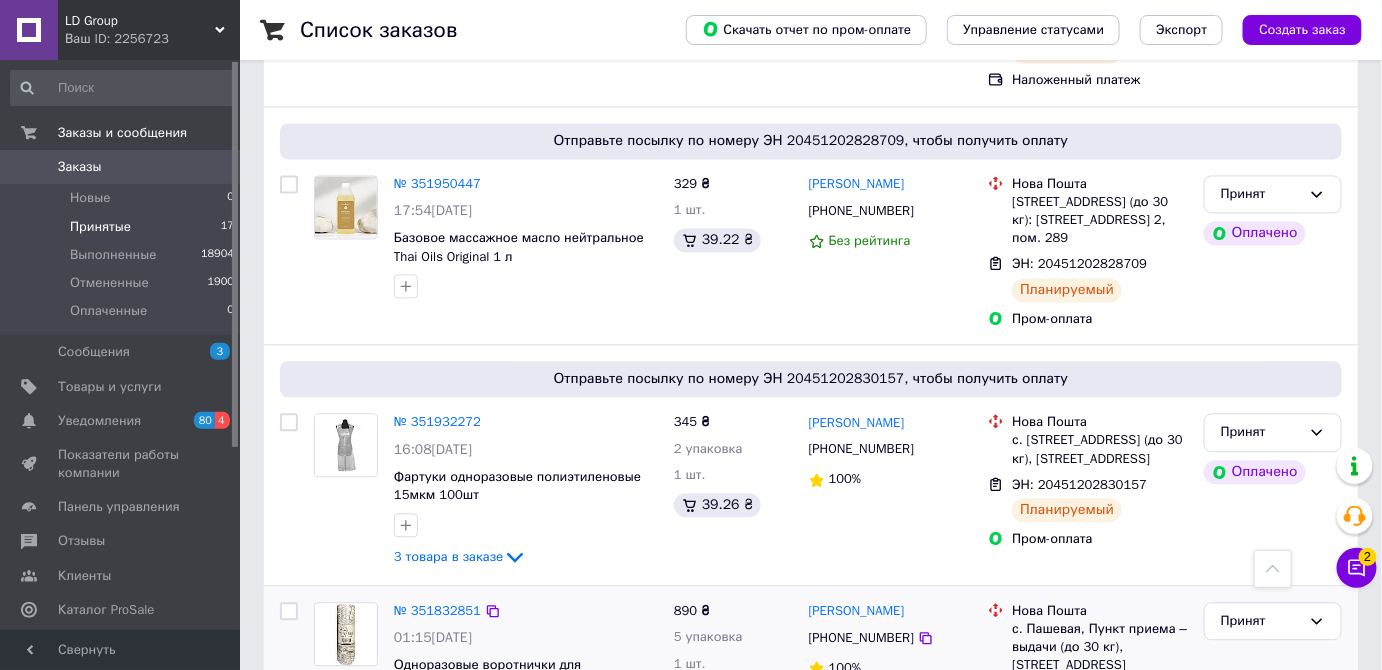 click 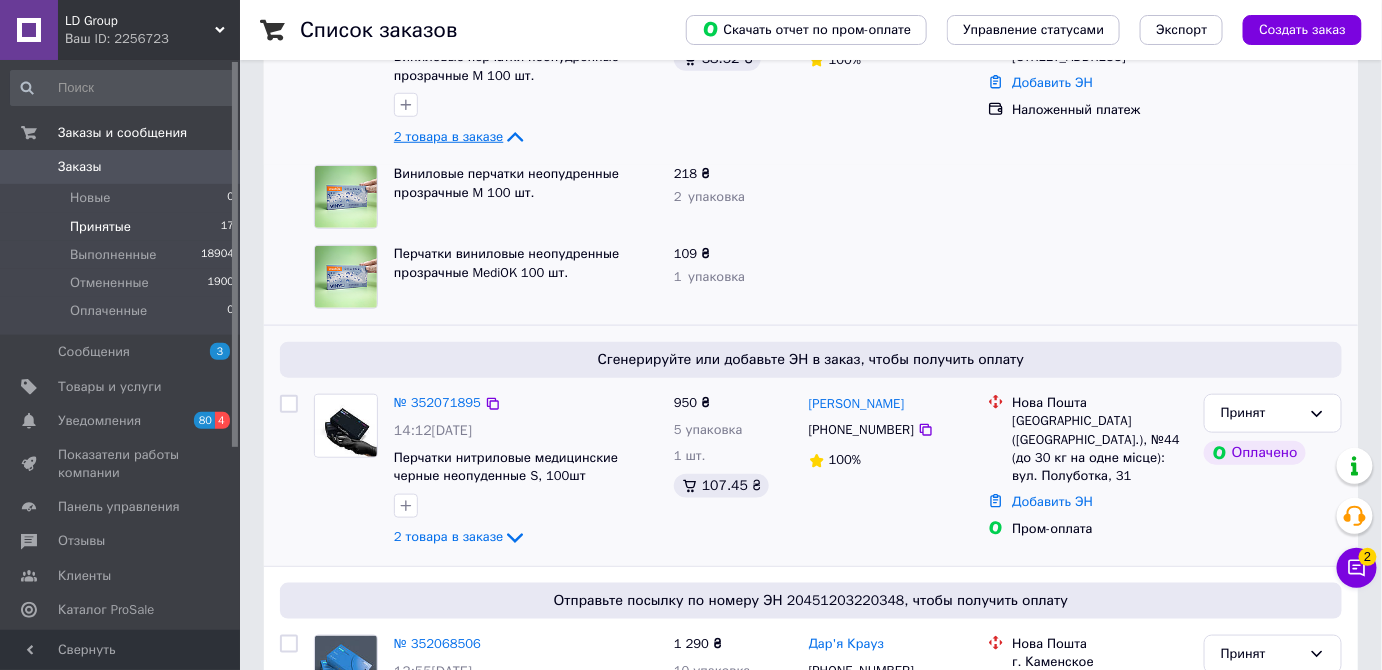 scroll, scrollTop: 476, scrollLeft: 0, axis: vertical 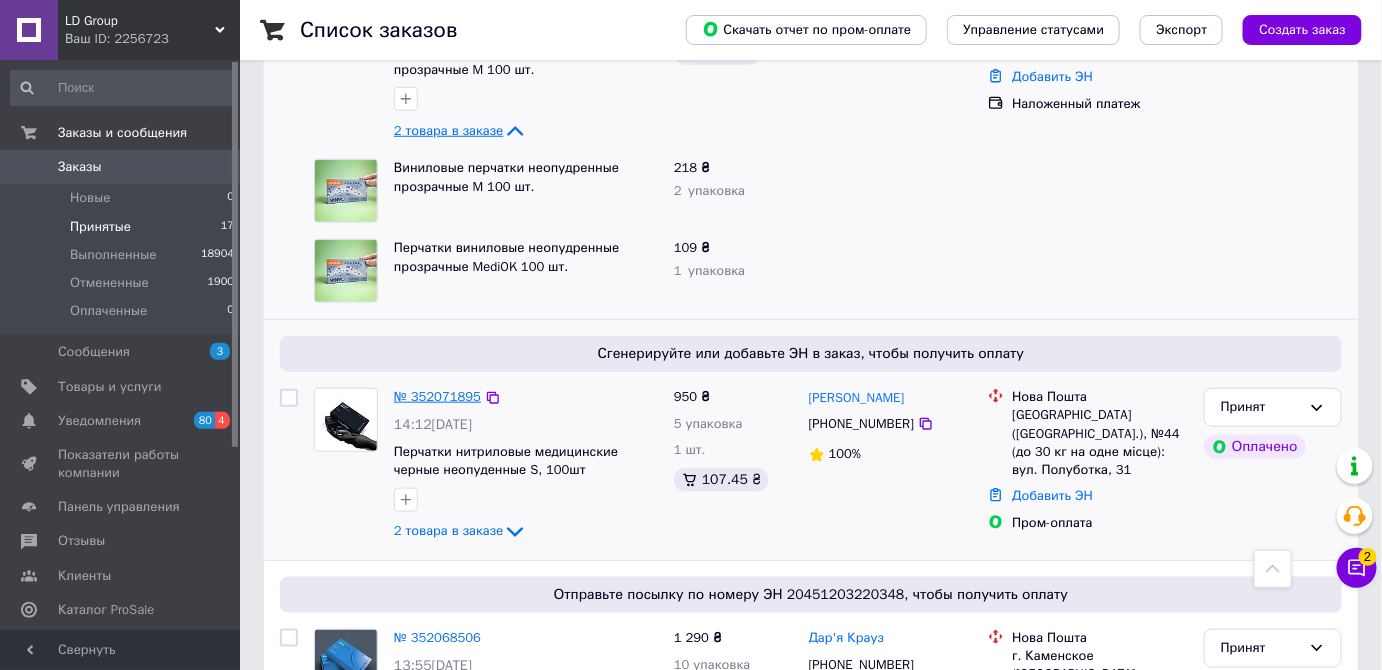 click on "№ 352071895" at bounding box center (437, 396) 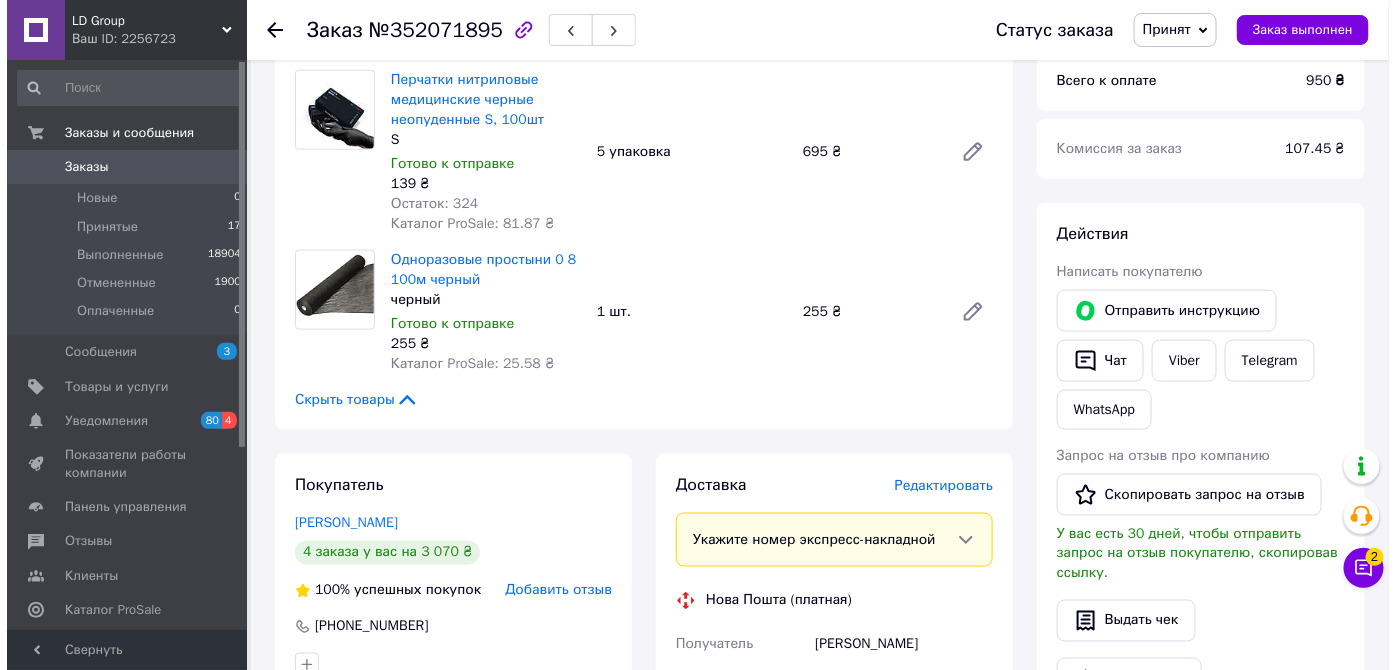scroll, scrollTop: 794, scrollLeft: 0, axis: vertical 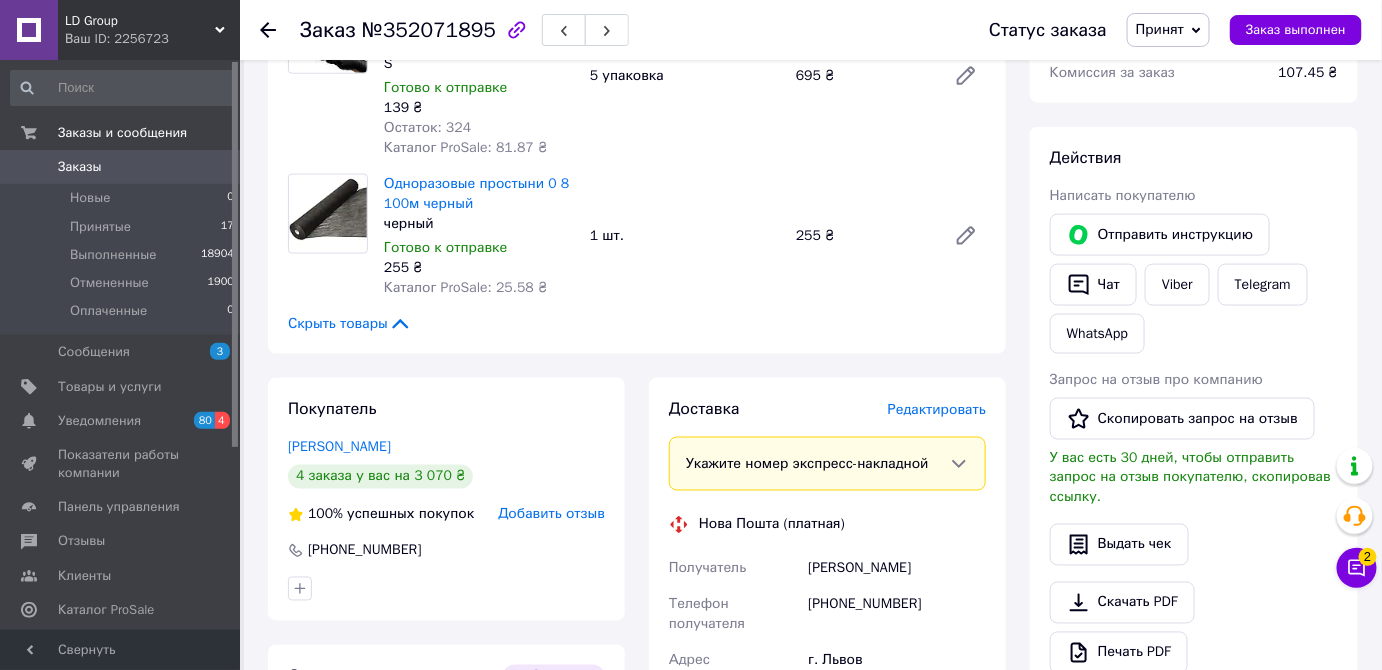 click on "Редактировать" at bounding box center [937, 409] 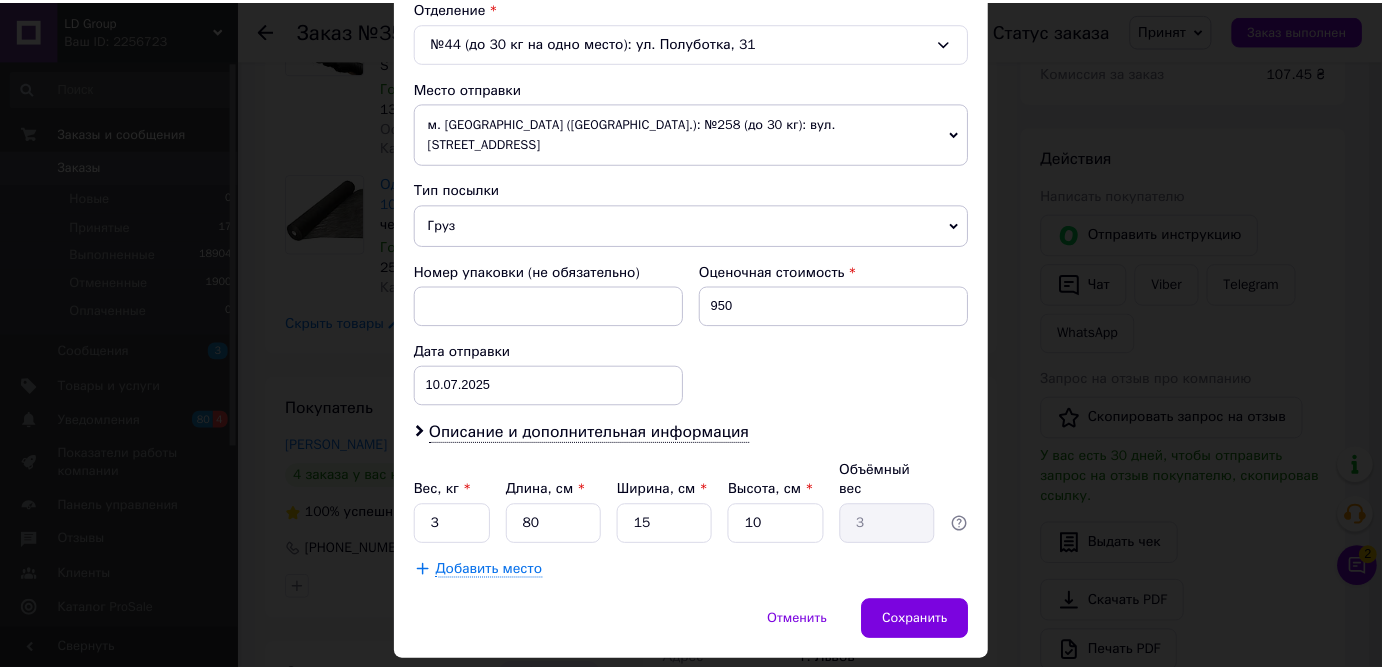 scroll, scrollTop: 650, scrollLeft: 0, axis: vertical 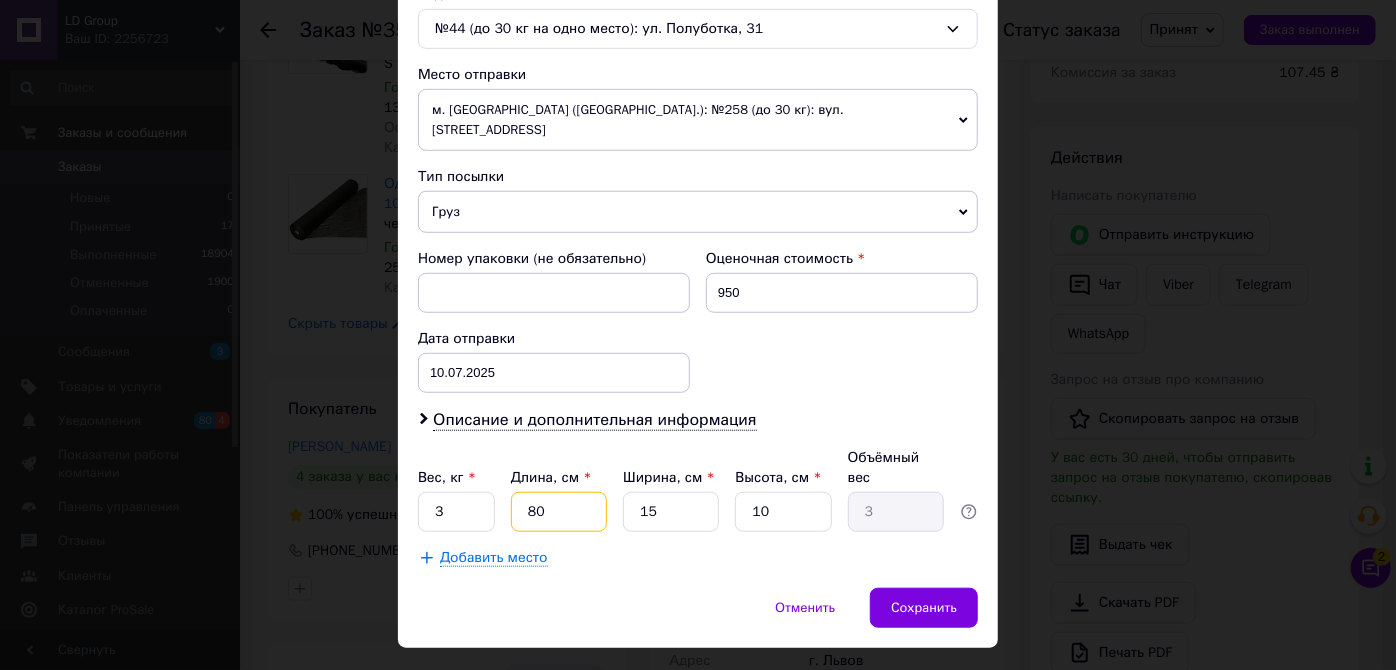 click on "80" at bounding box center (559, 512) 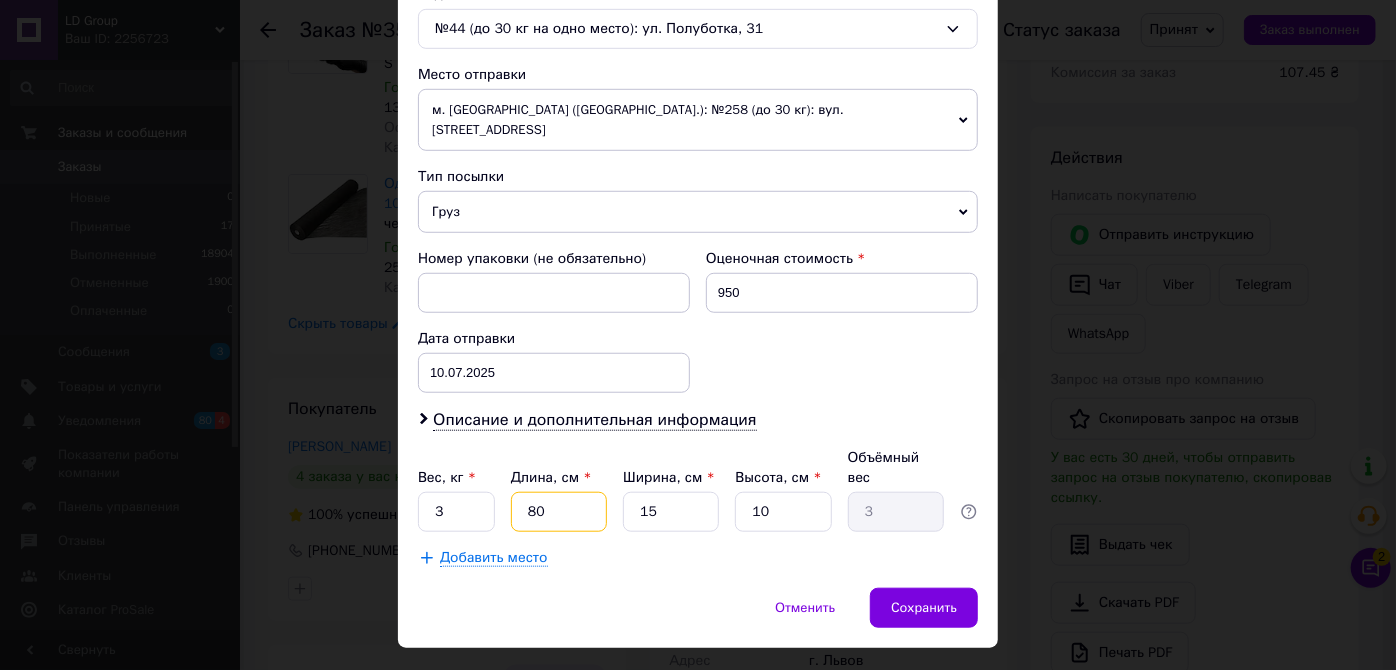 type on "2" 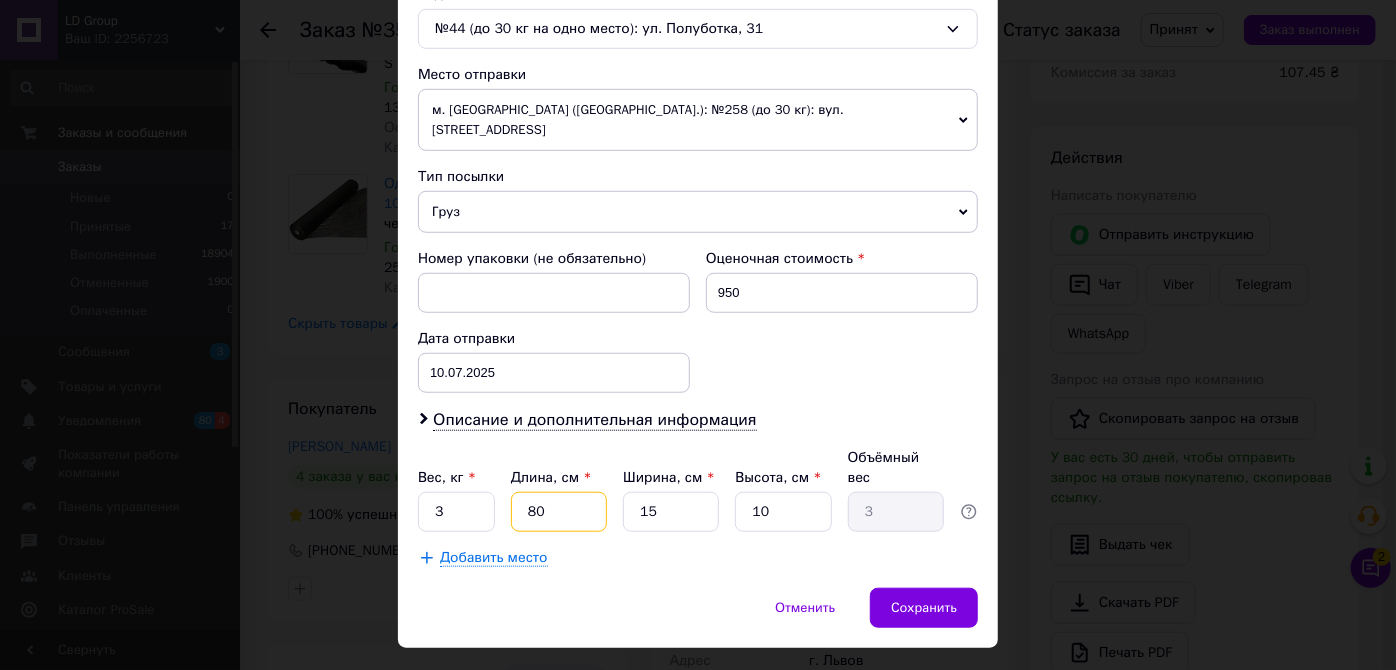 type on "0.1" 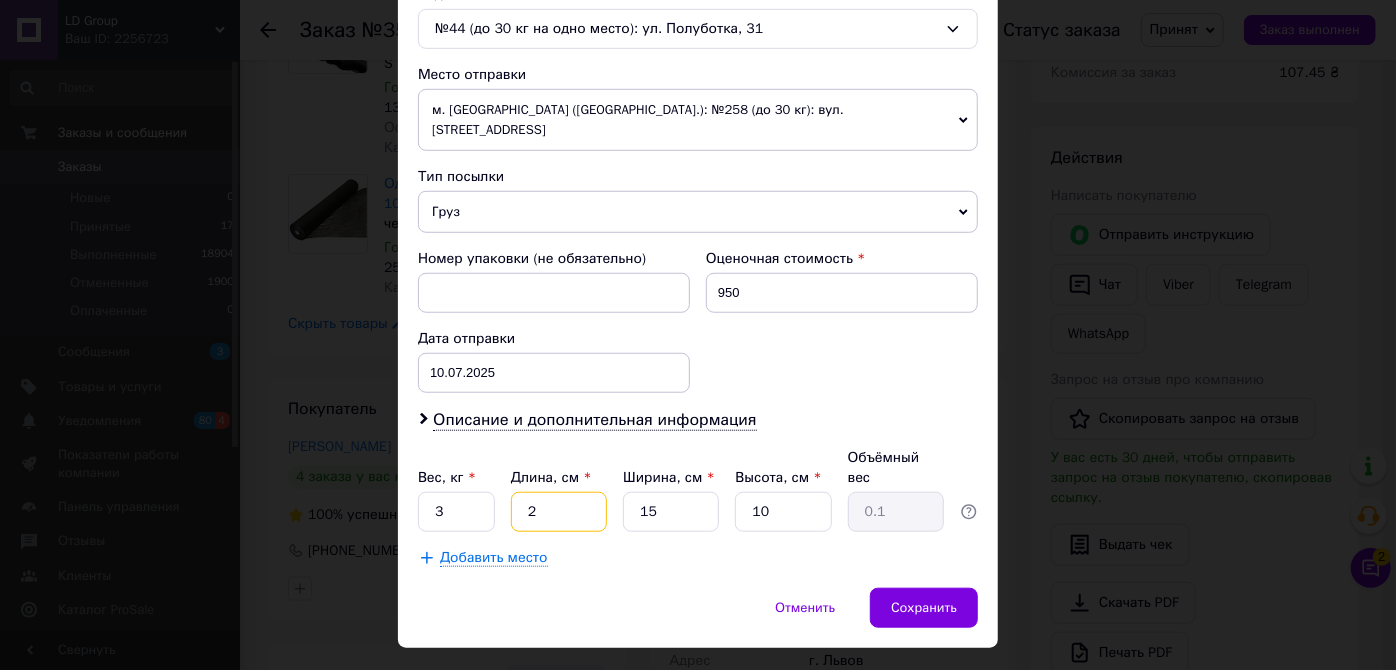 type on "25" 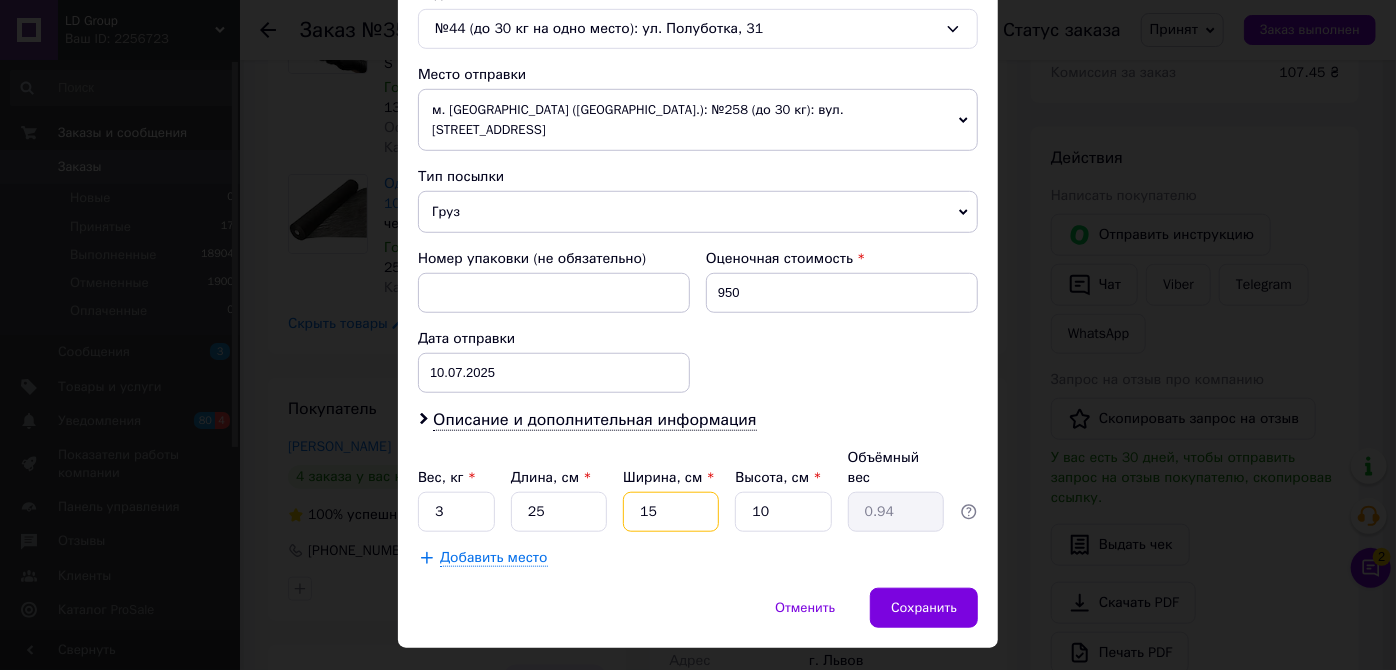 click on "15" at bounding box center (671, 512) 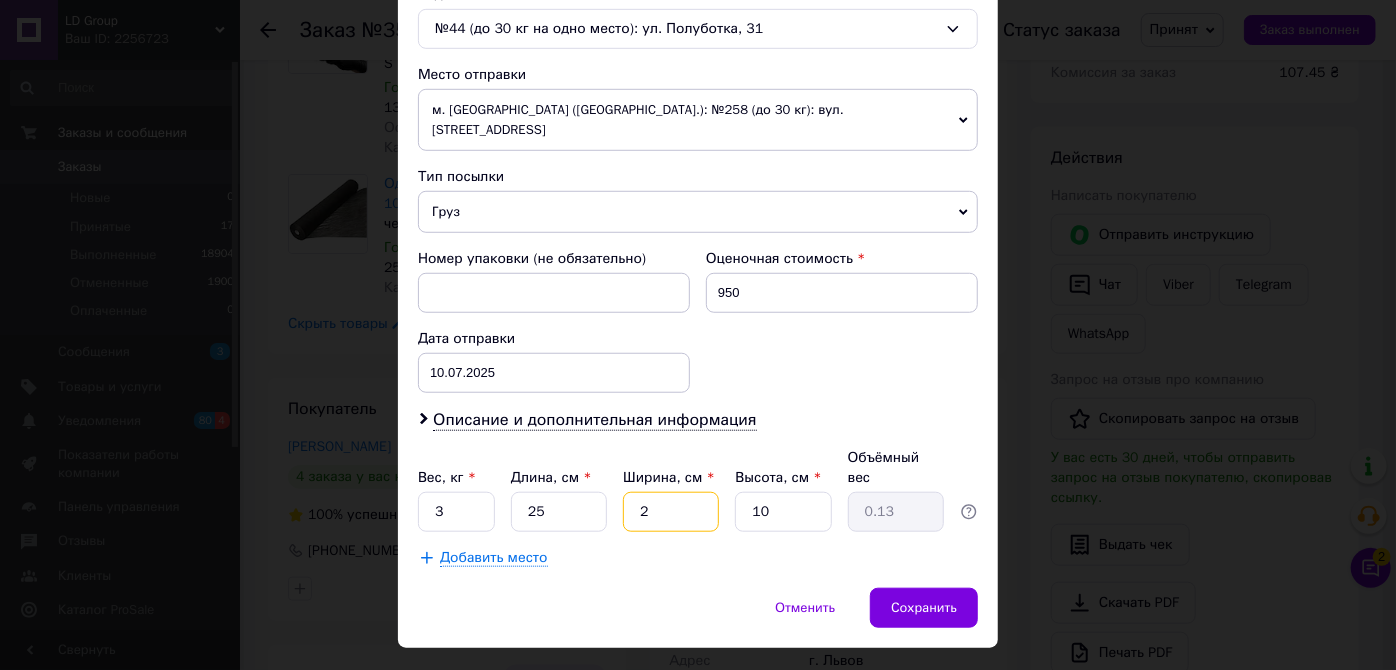 type on "25" 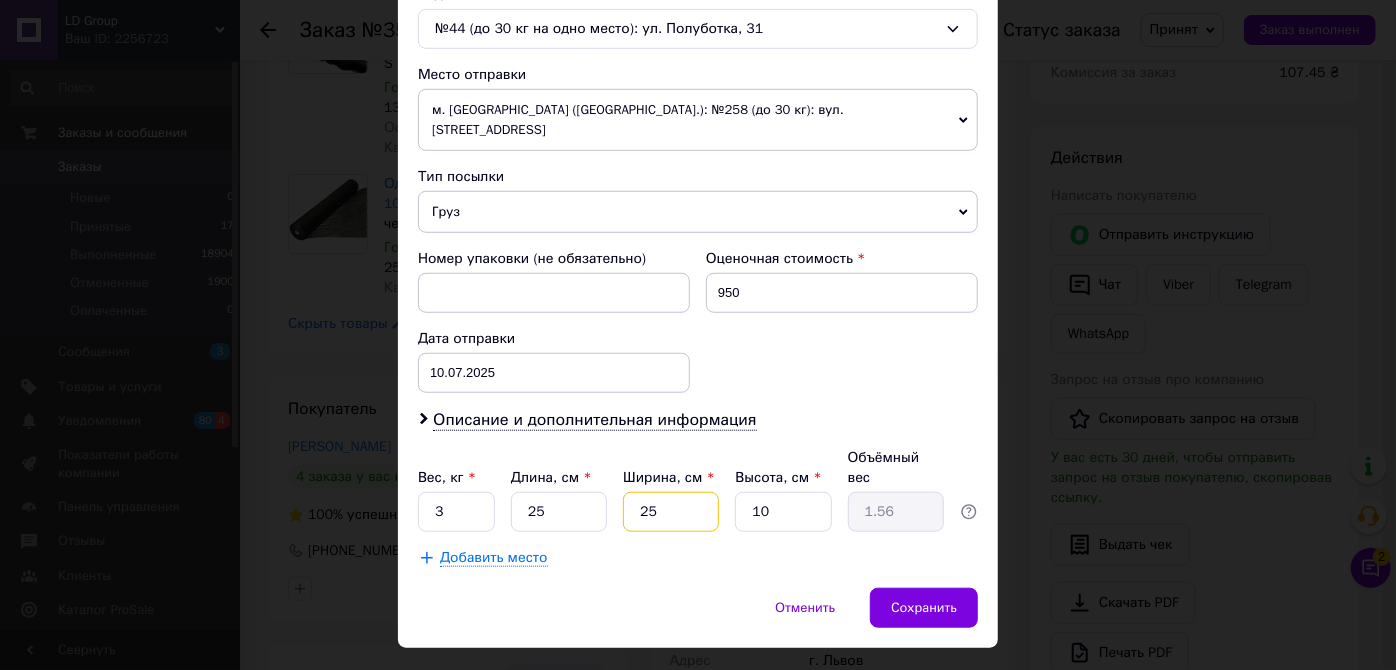 type on "25" 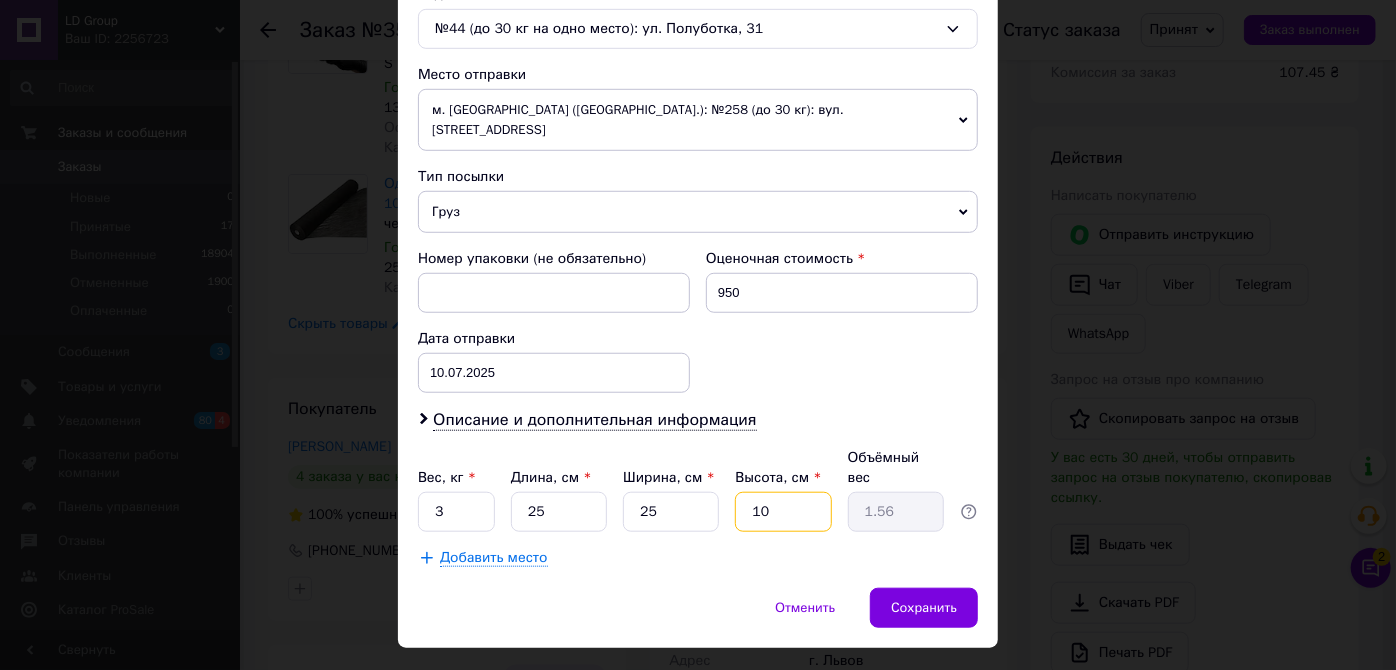 click on "10" at bounding box center [783, 512] 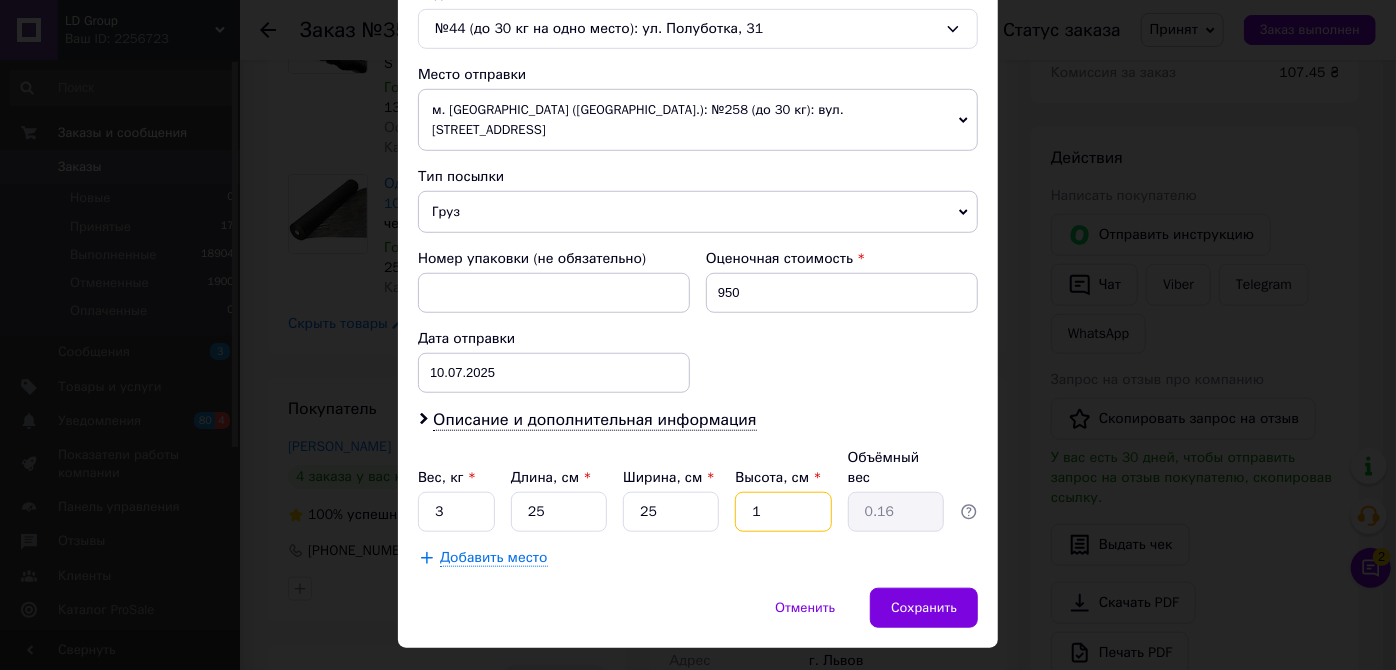 type on "15" 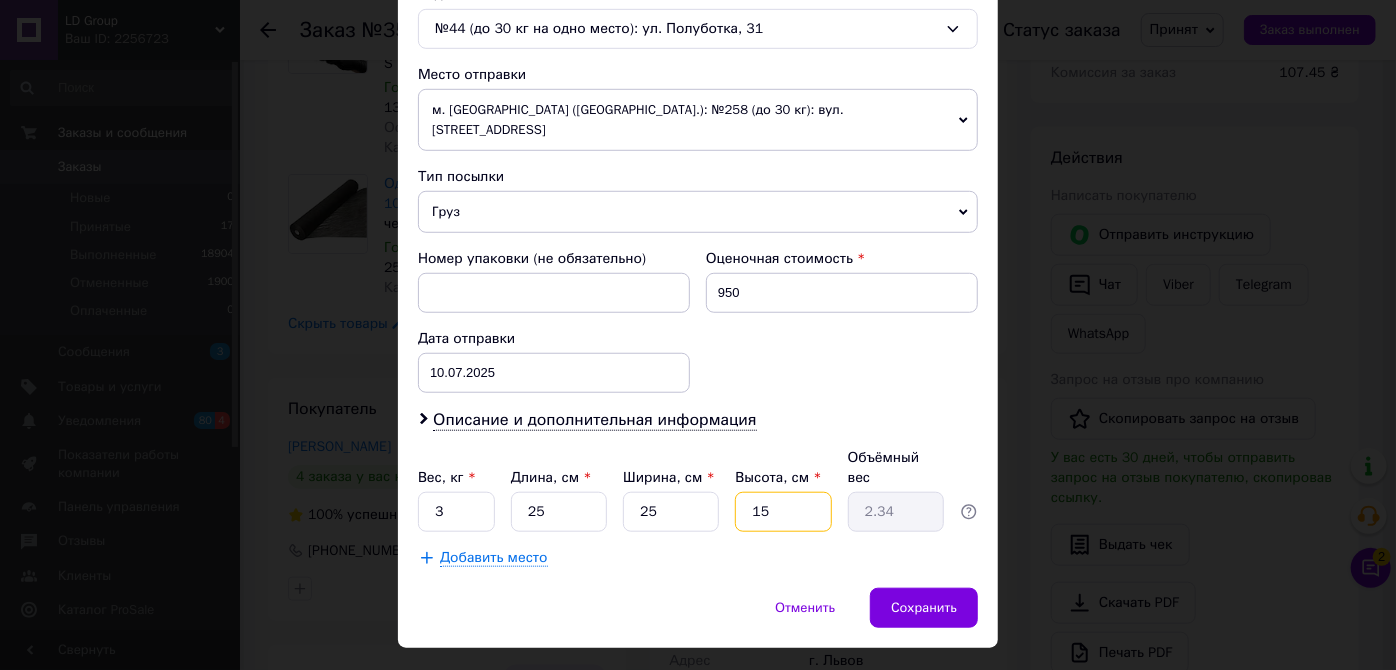 type on "15" 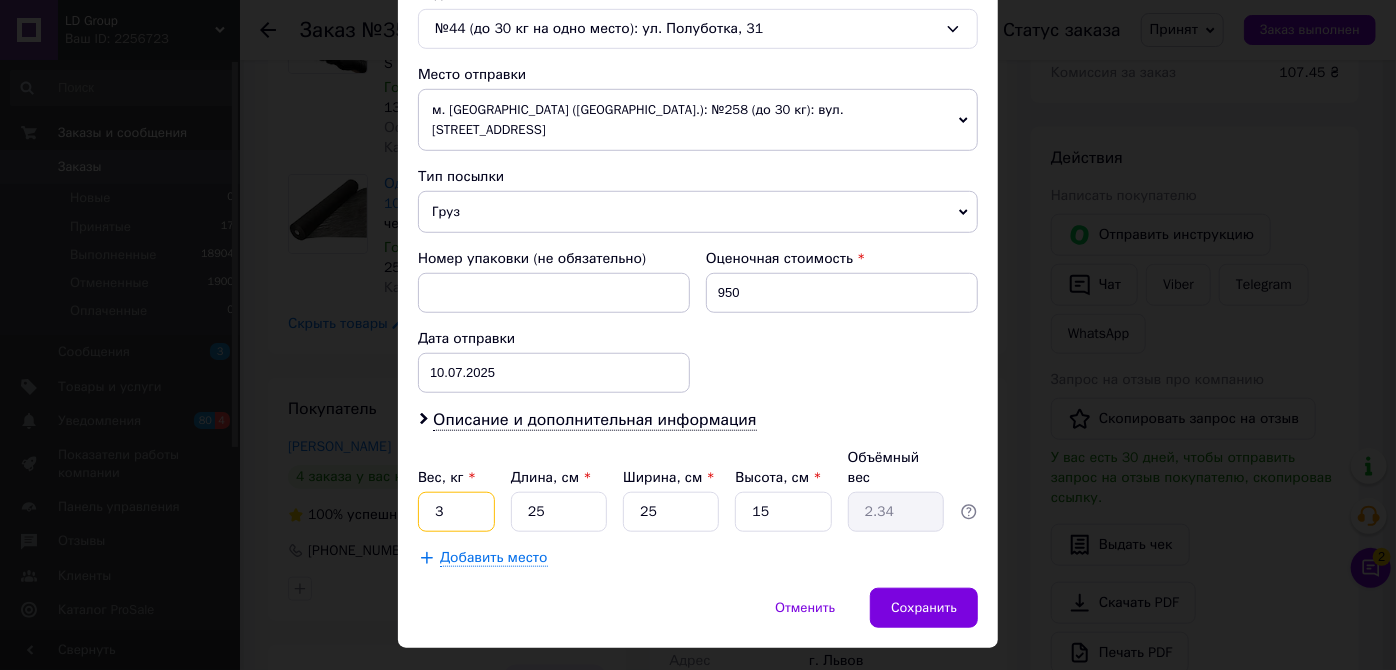 click on "3" at bounding box center (456, 512) 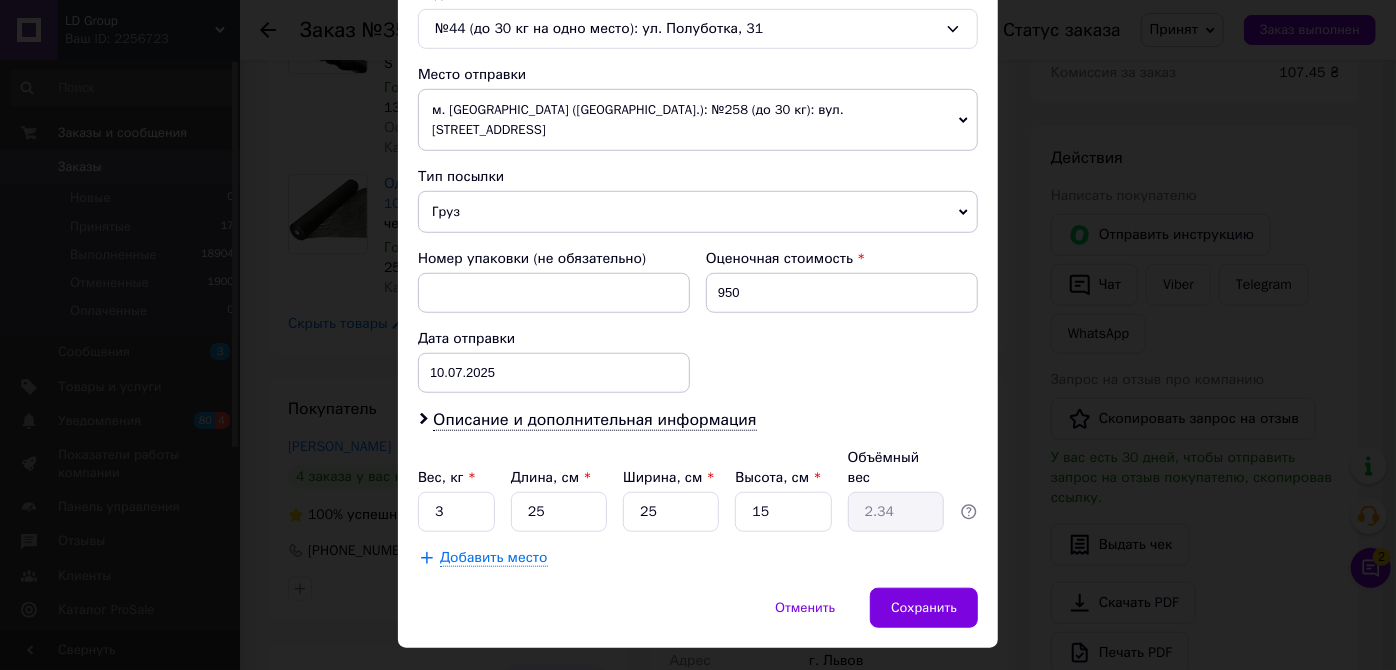click on "Добавить место" at bounding box center (698, 558) 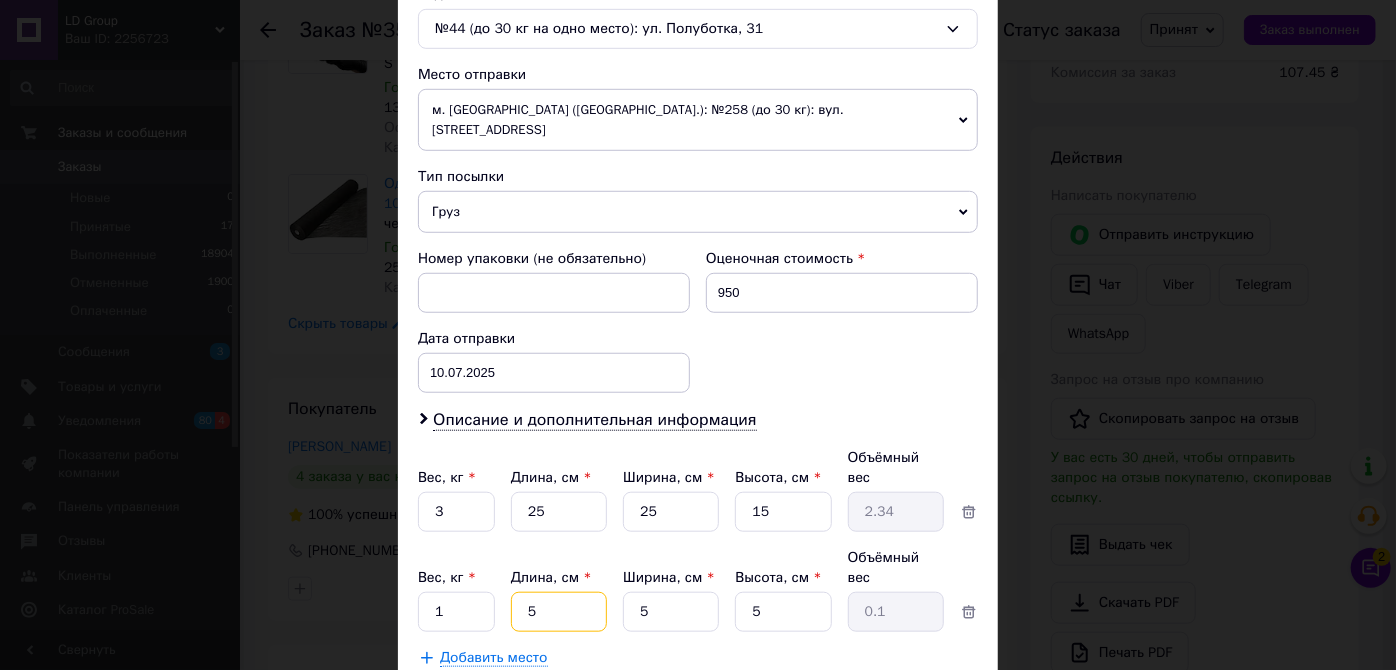 click on "5" at bounding box center [559, 512] 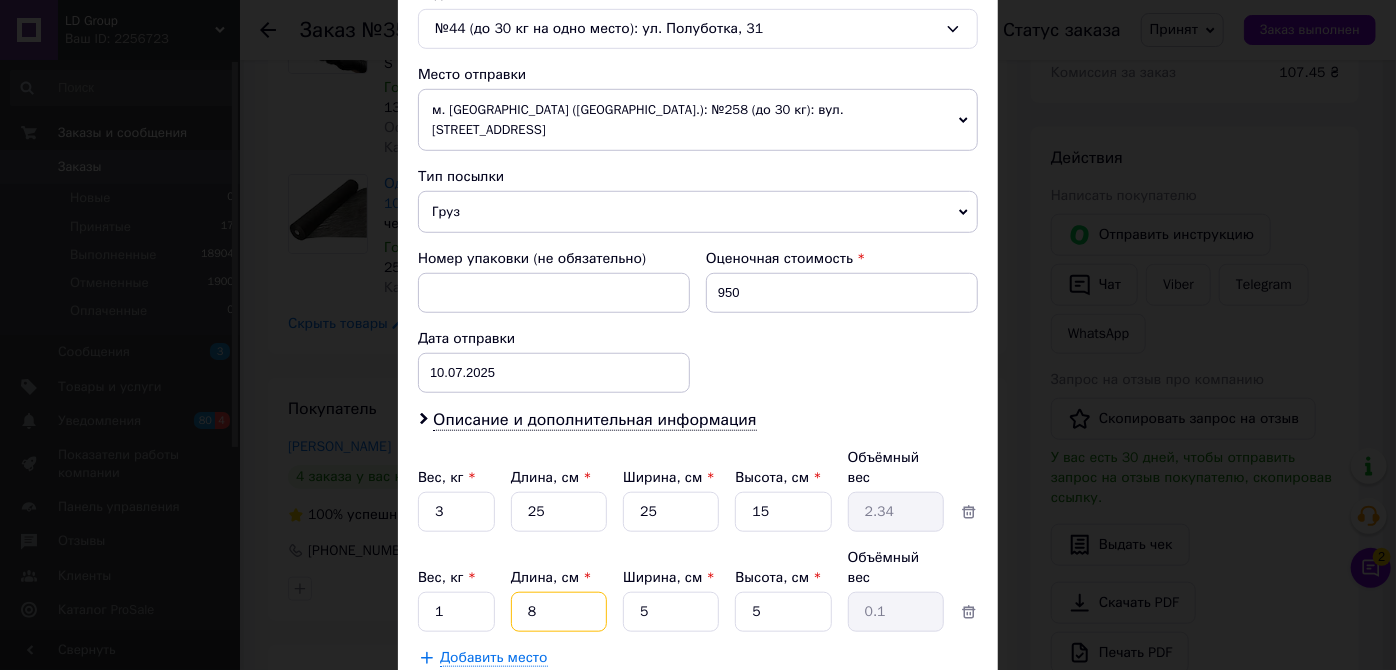 type on "80" 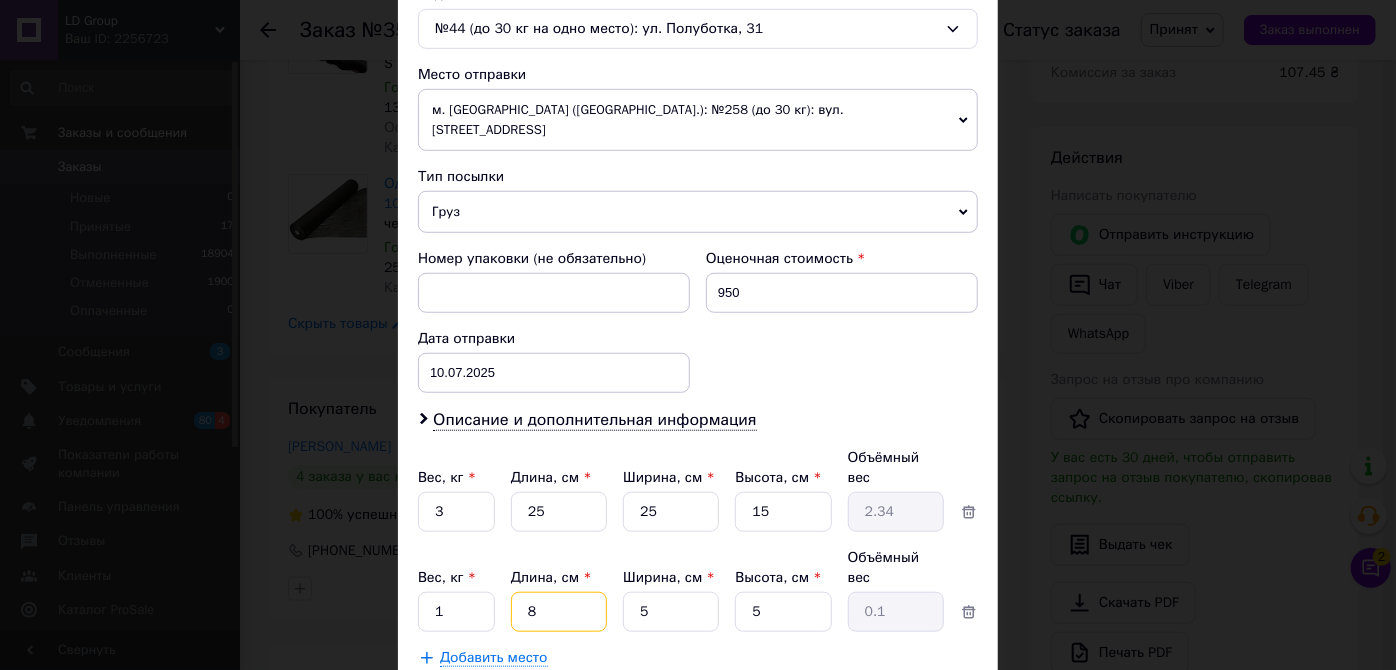 type on "0.5" 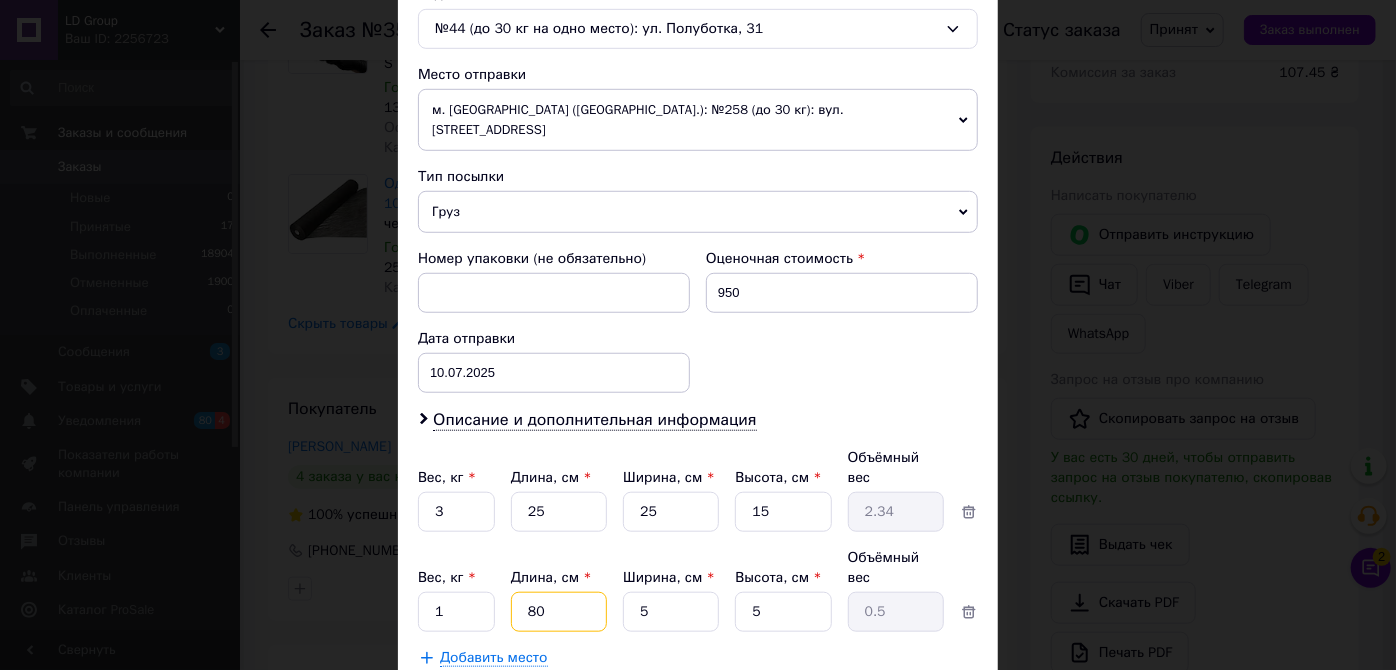 type on "80" 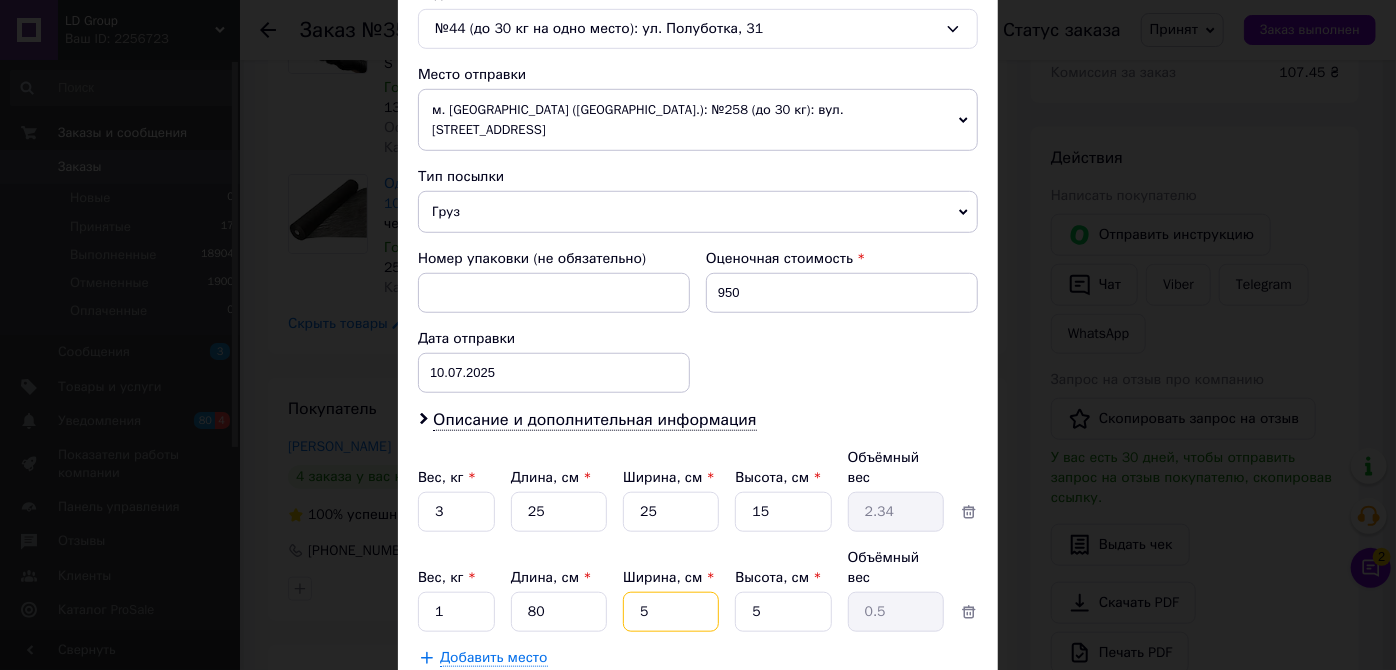 click on "5" at bounding box center [671, 512] 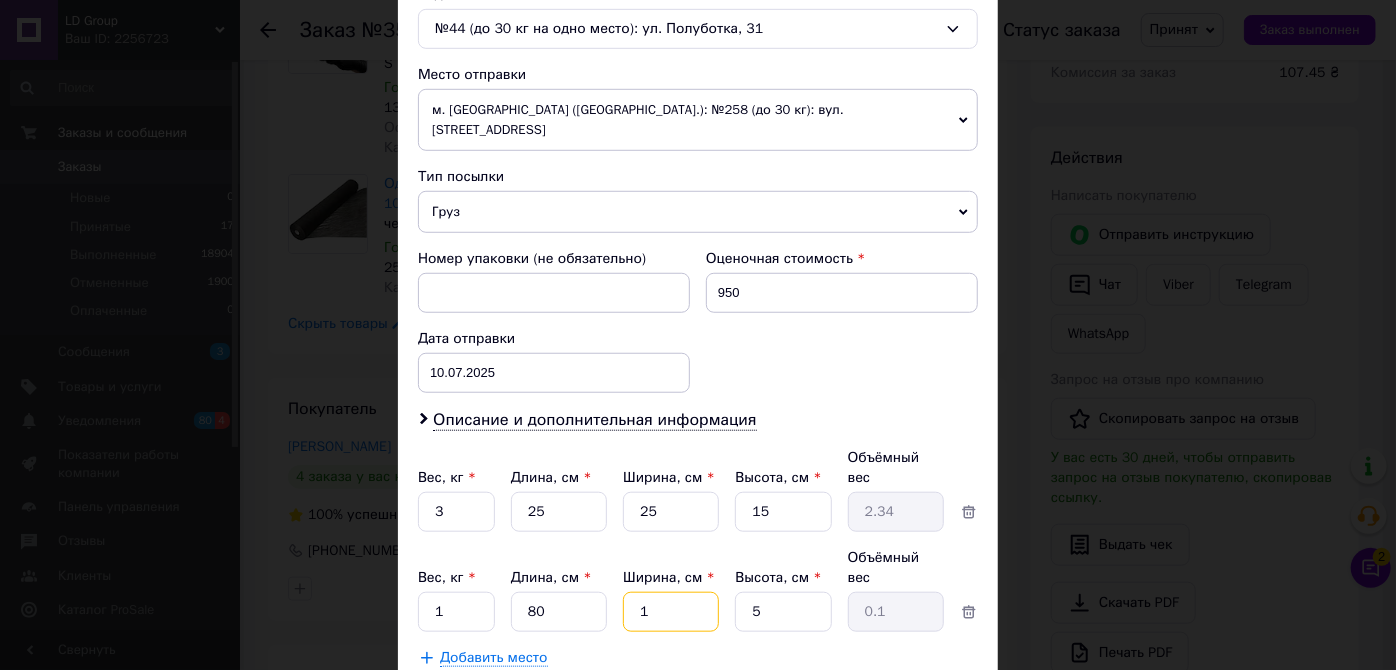 type on "10" 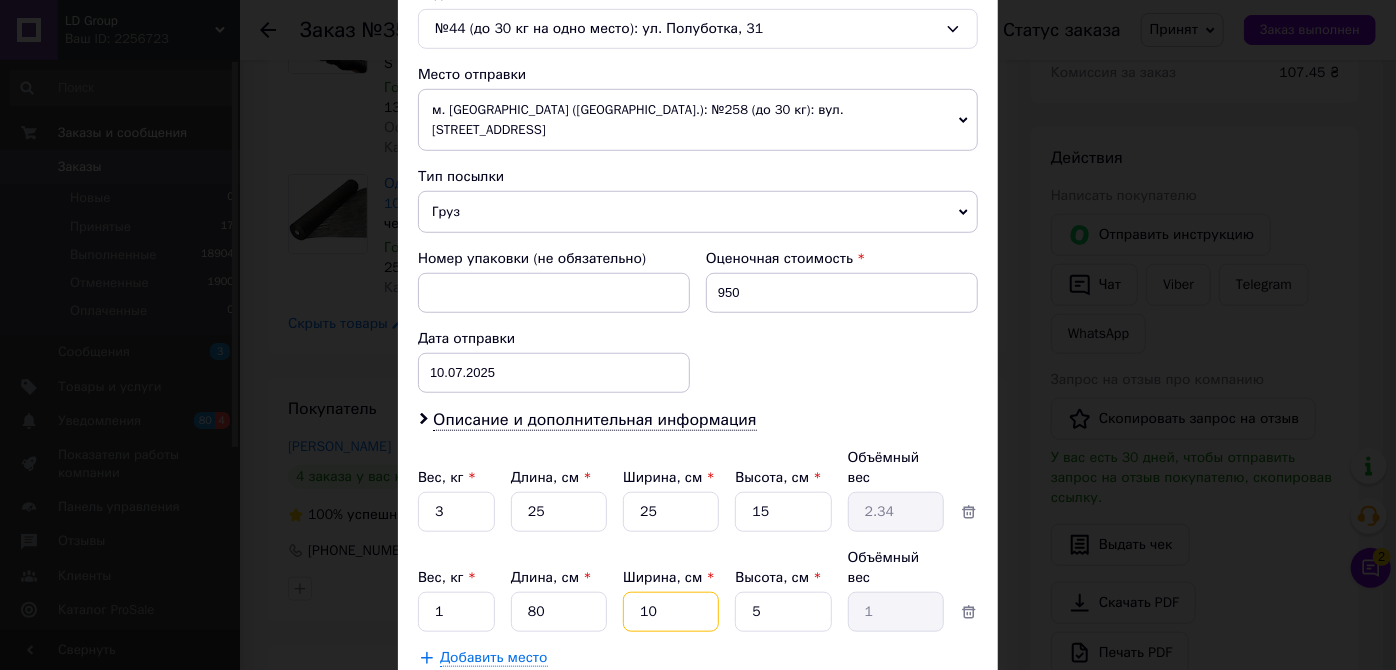 type on "10" 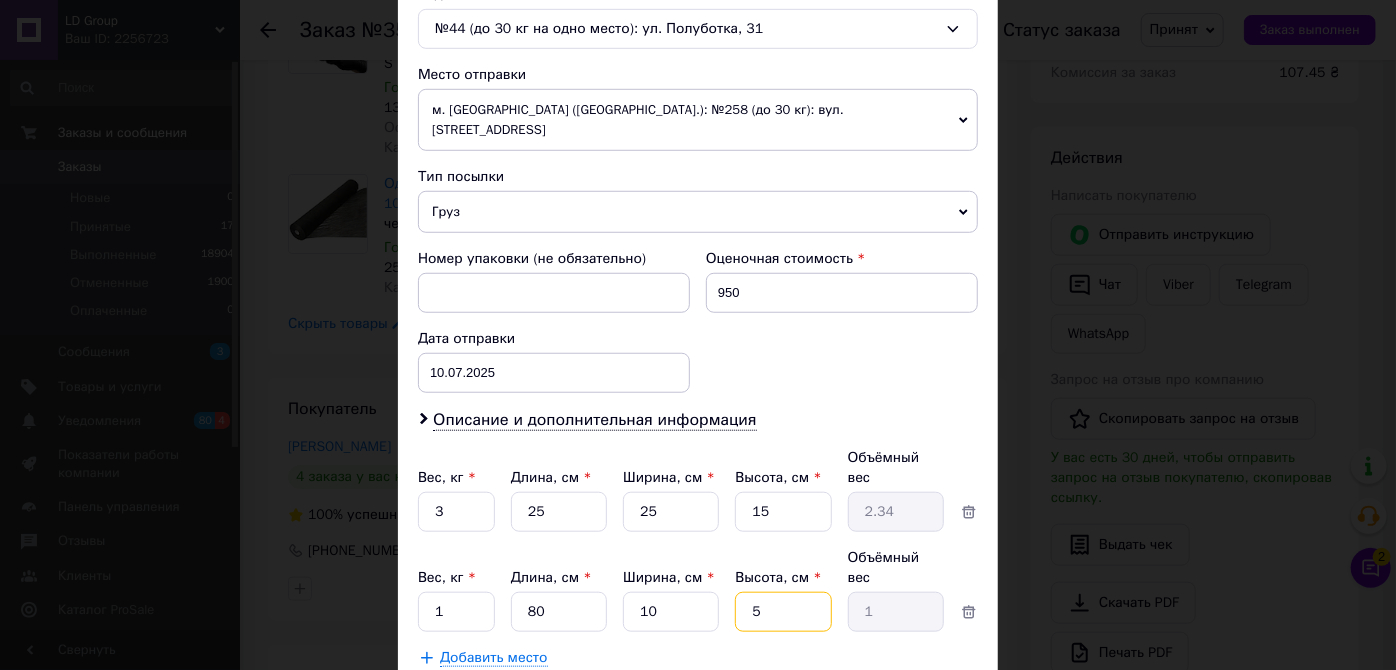 click on "5" at bounding box center [783, 512] 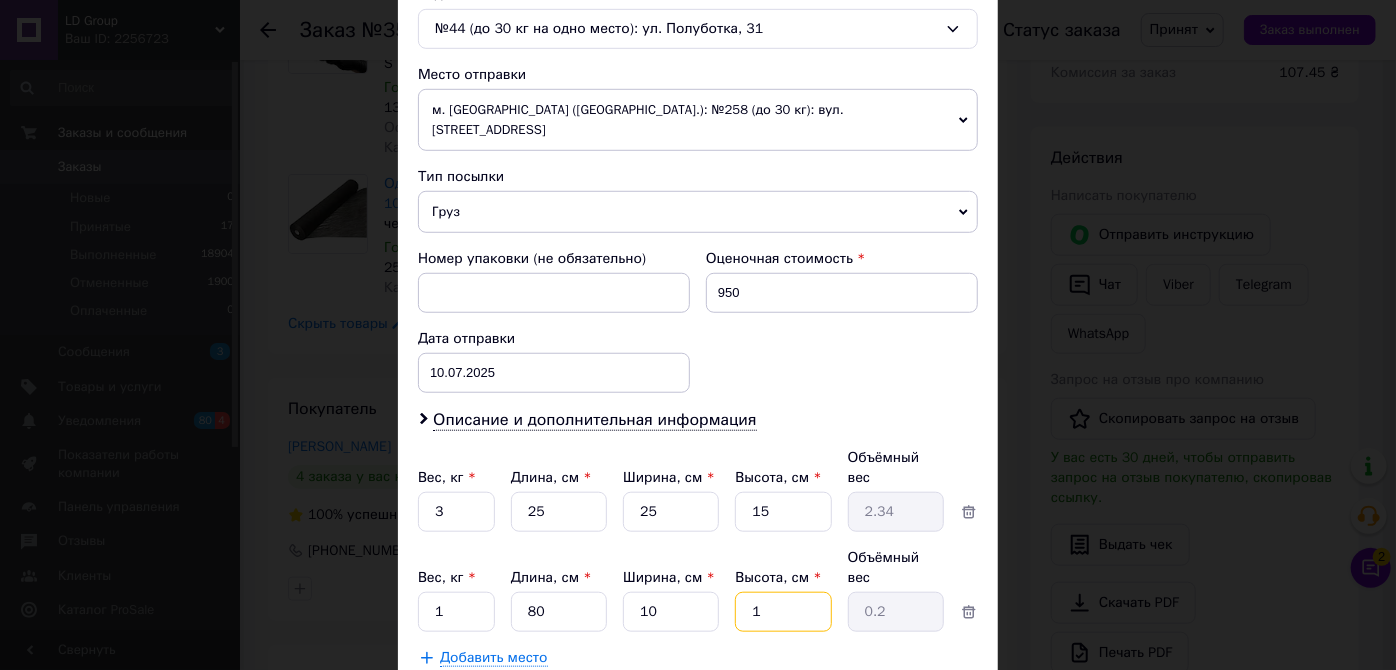 type on "10" 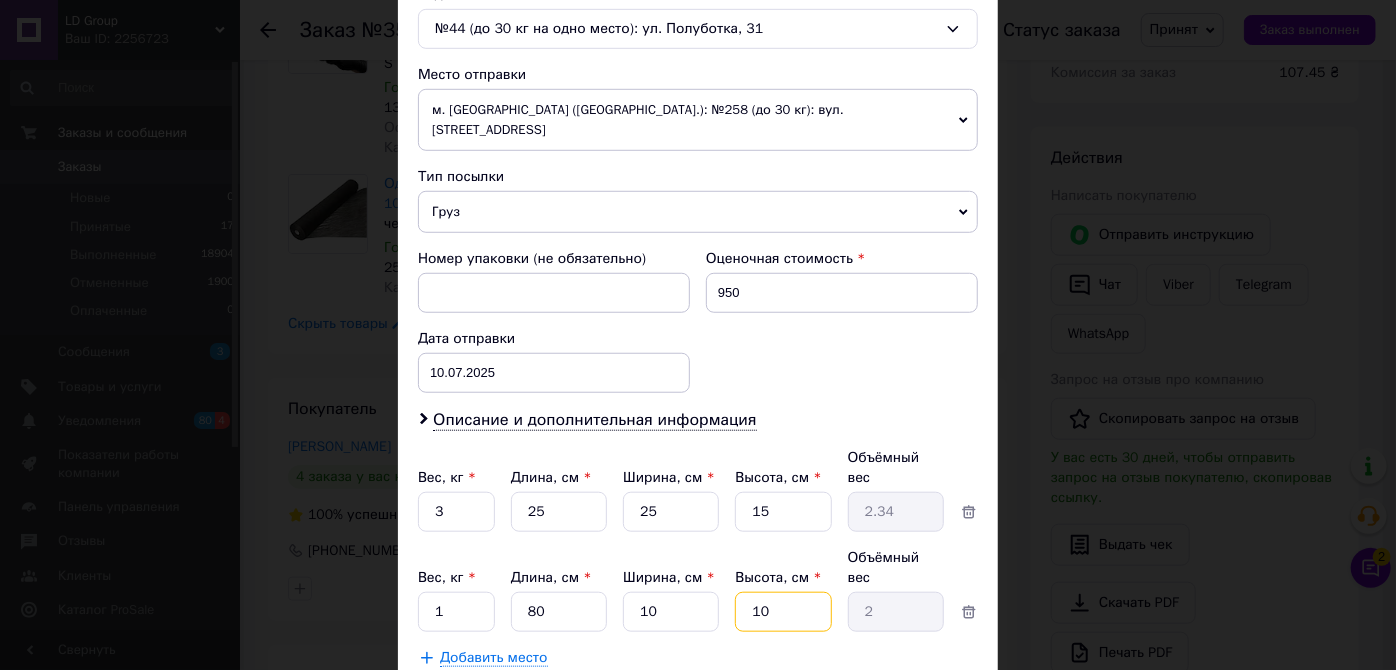 type on "10" 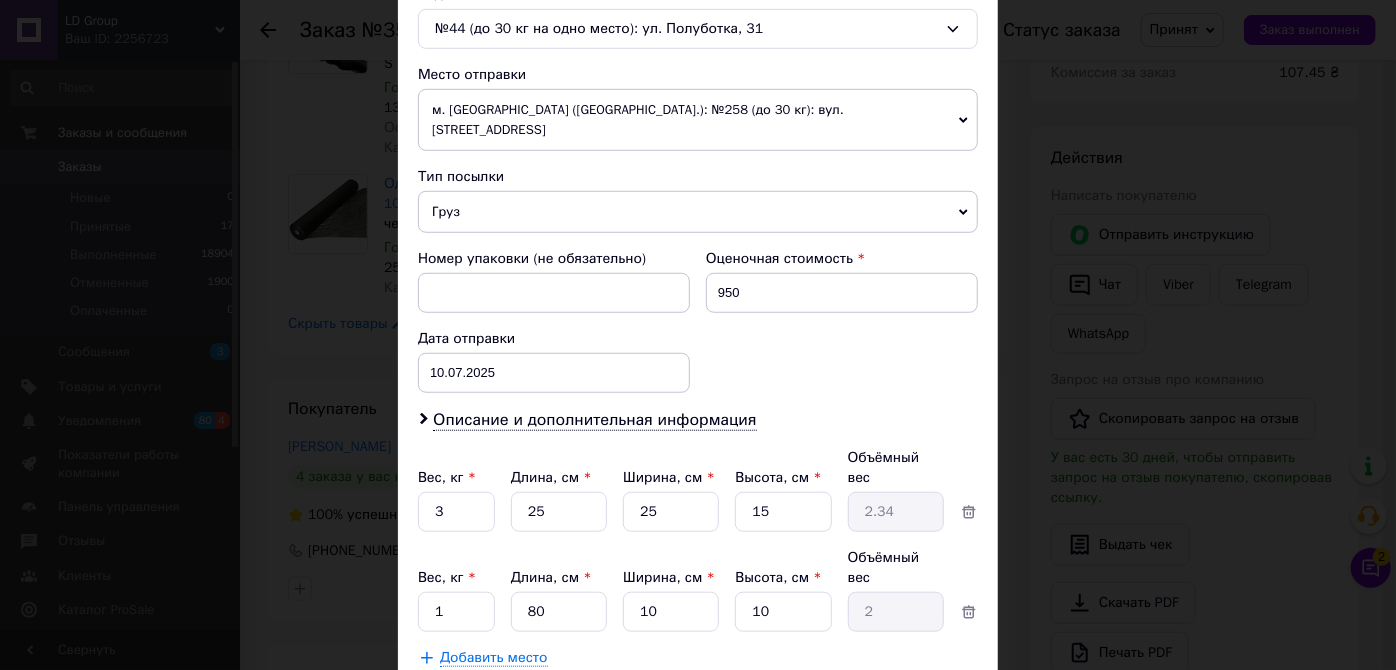 click on "Добавить место" at bounding box center [698, 658] 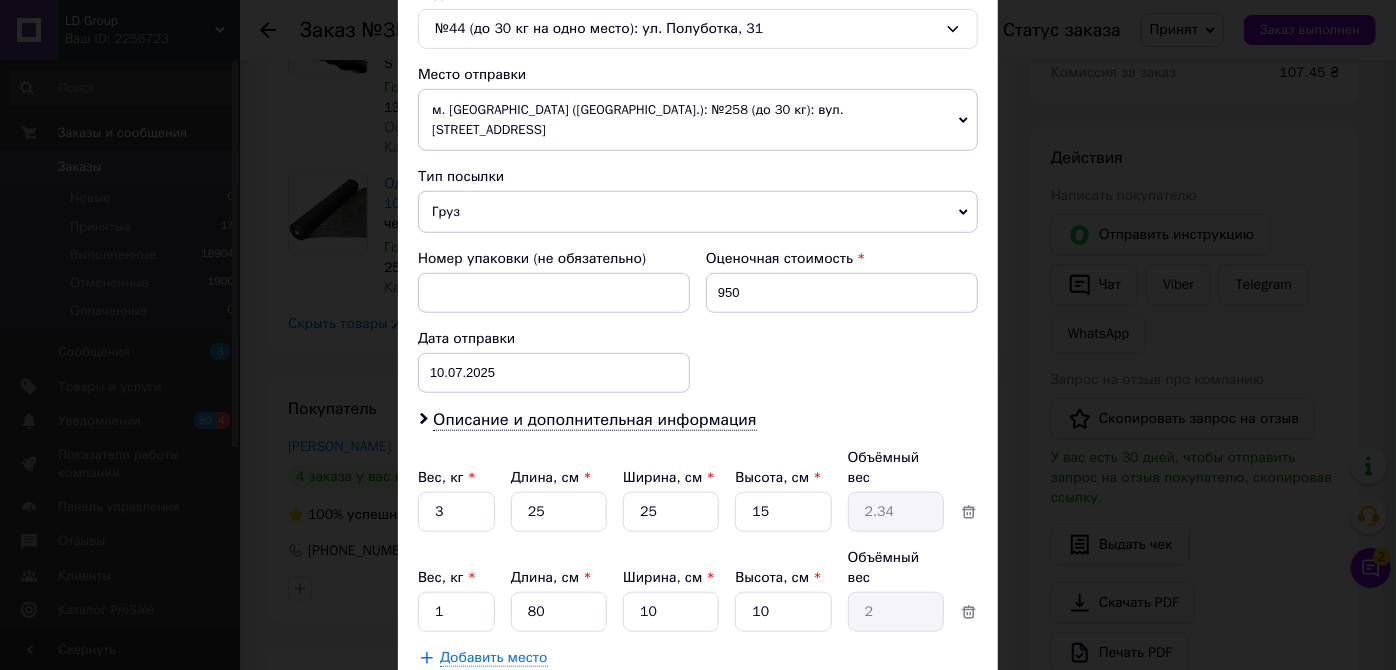 click on "Сохранить" at bounding box center [924, 708] 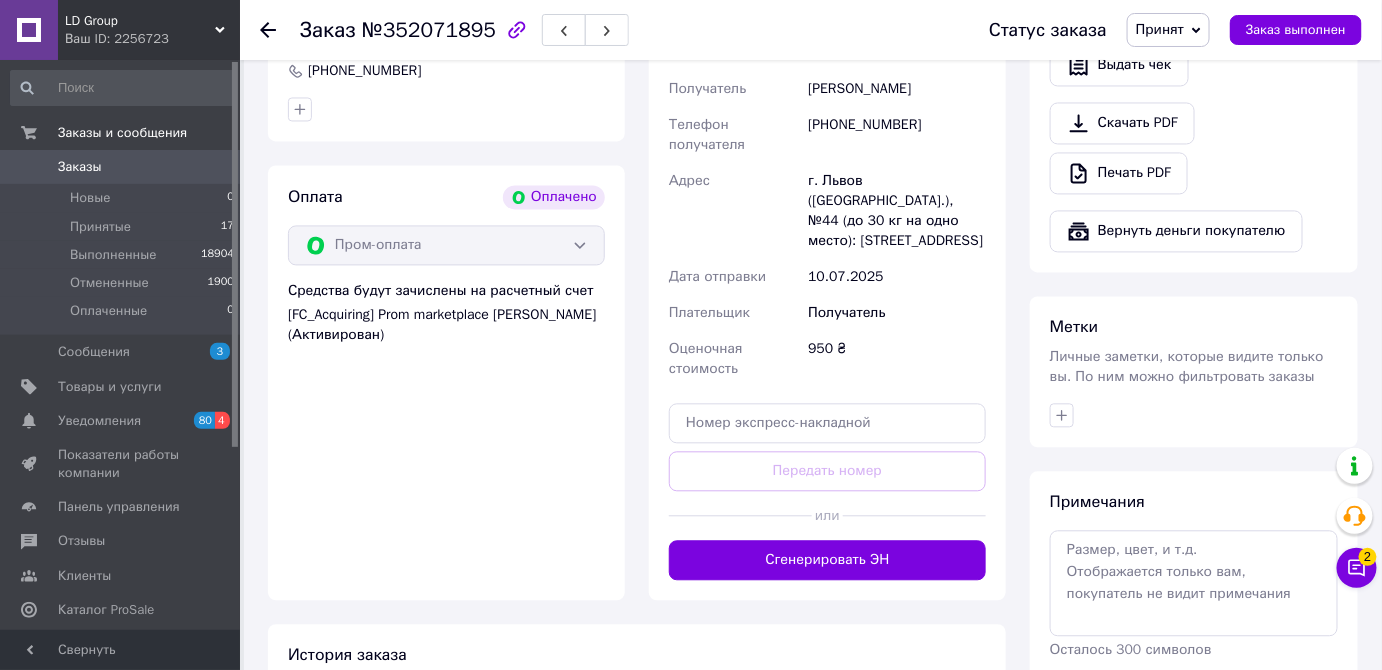 scroll, scrollTop: 1249, scrollLeft: 0, axis: vertical 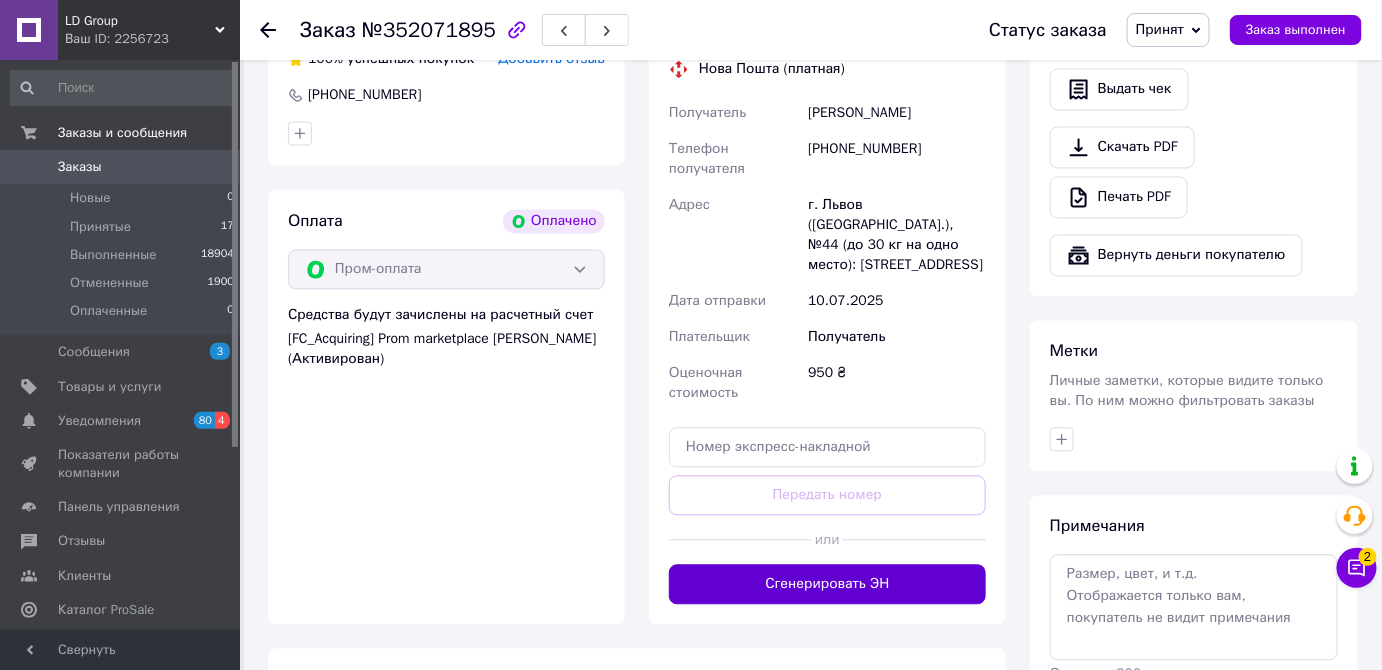 click on "Сгенерировать ЭН" at bounding box center (827, 585) 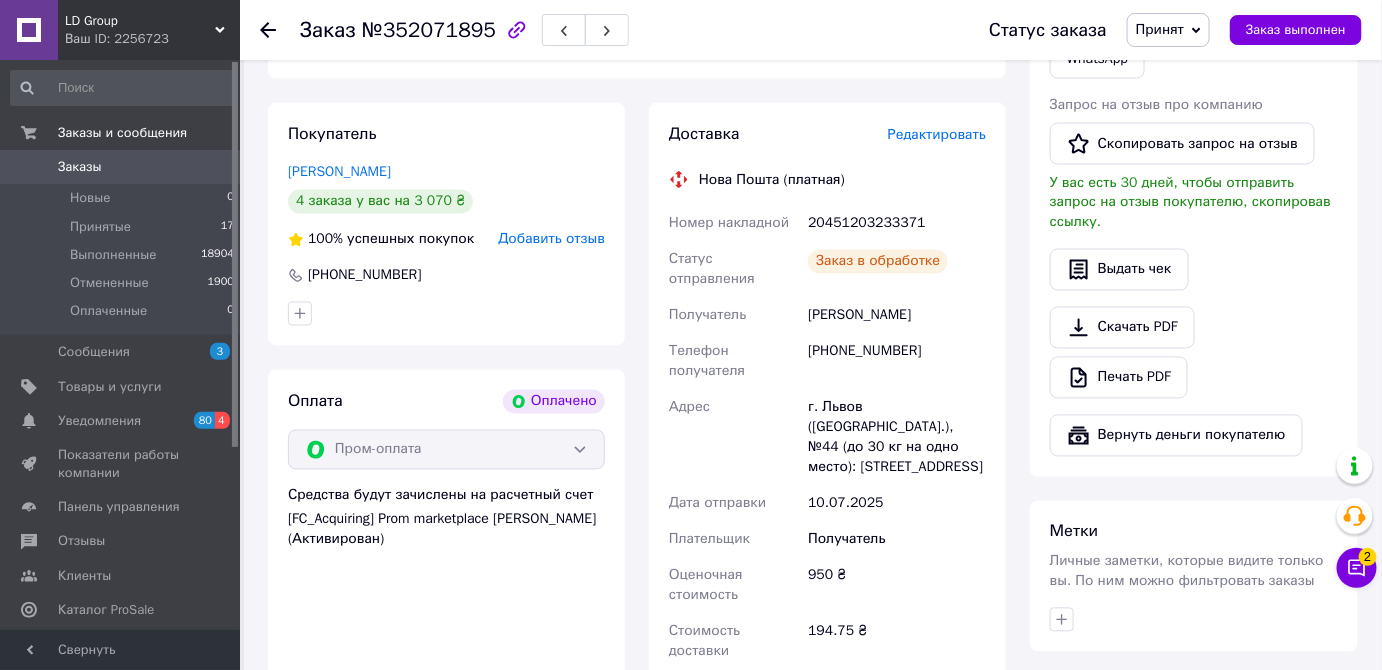 scroll, scrollTop: 1067, scrollLeft: 0, axis: vertical 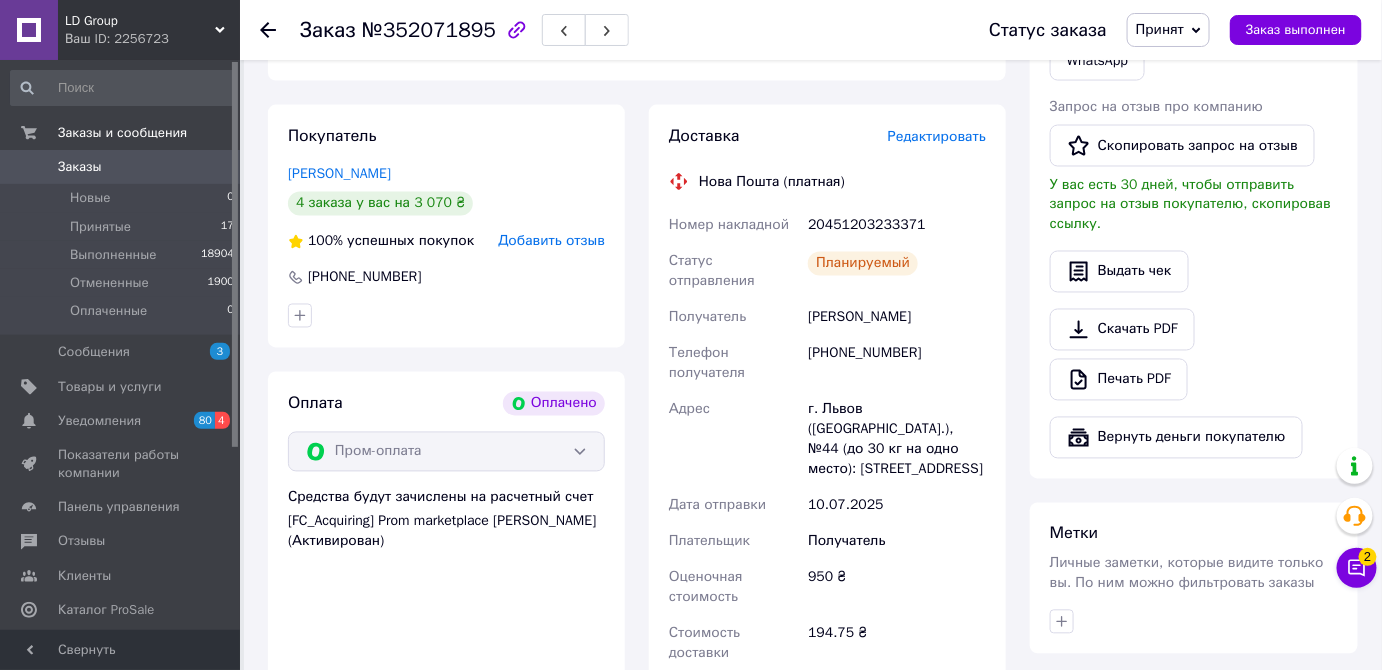 click on "Заказы" at bounding box center [121, 167] 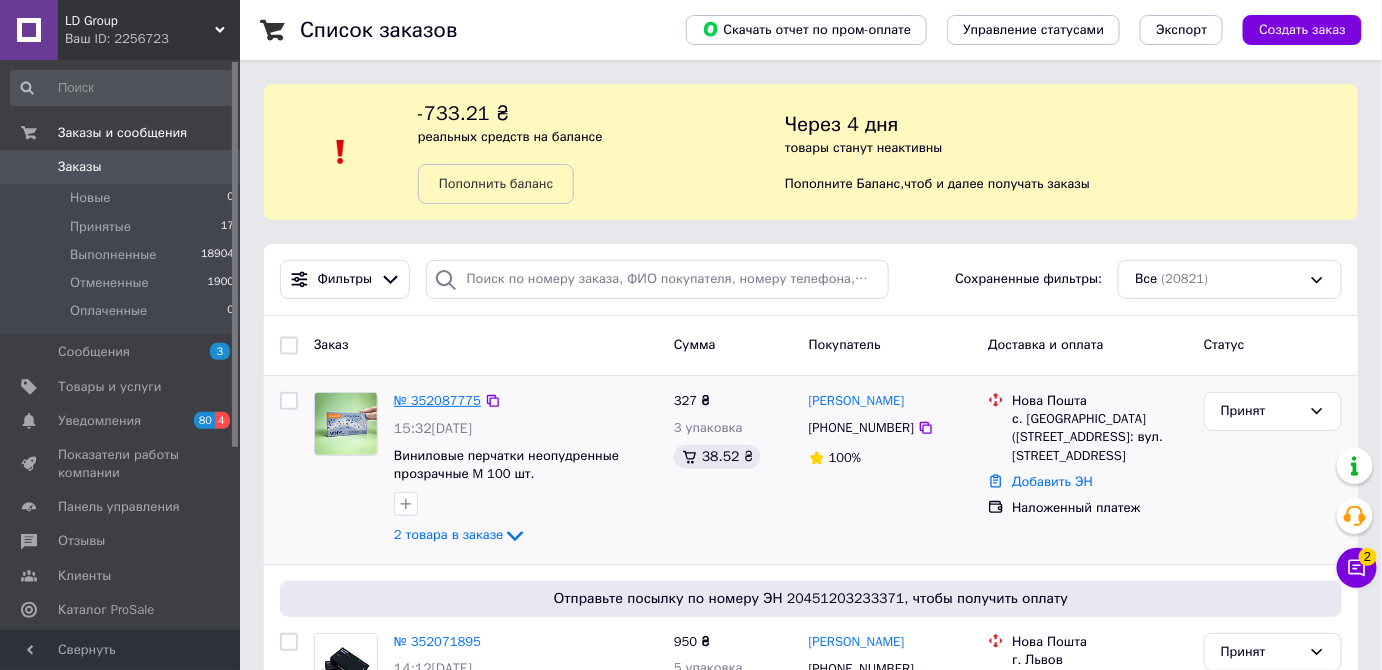 click on "№ 352087775" at bounding box center (437, 400) 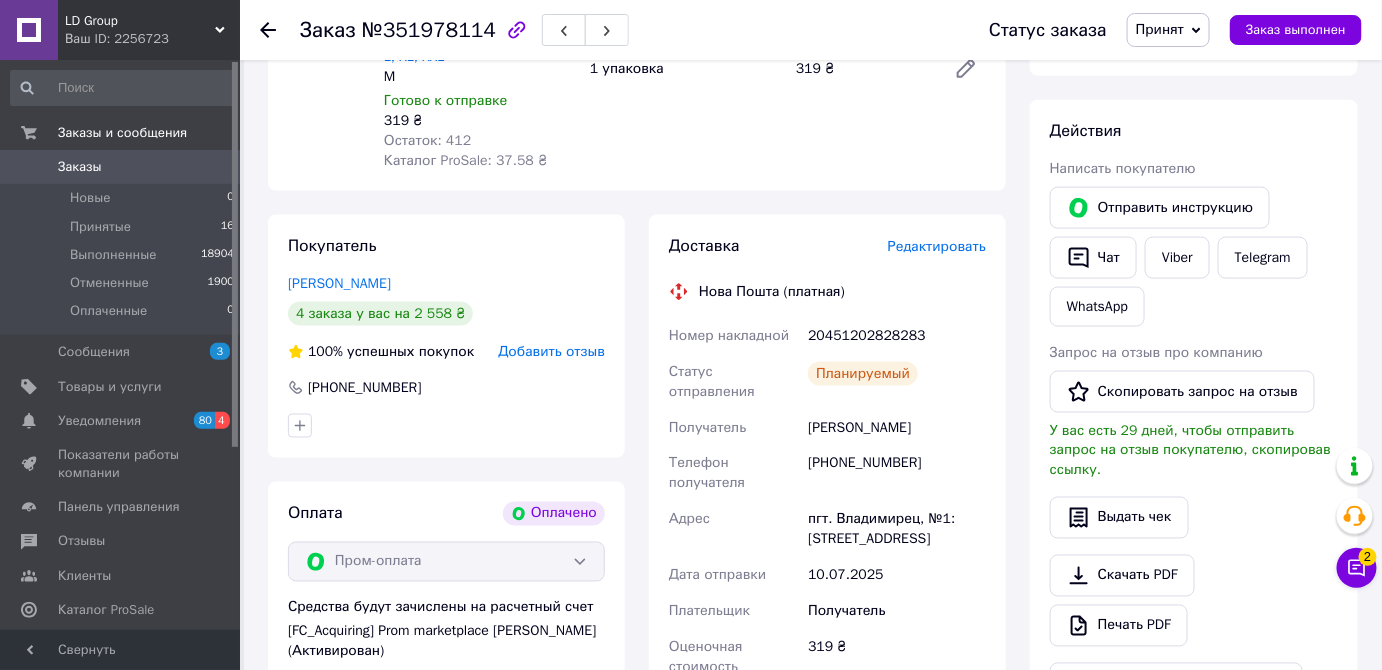 scroll, scrollTop: 909, scrollLeft: 0, axis: vertical 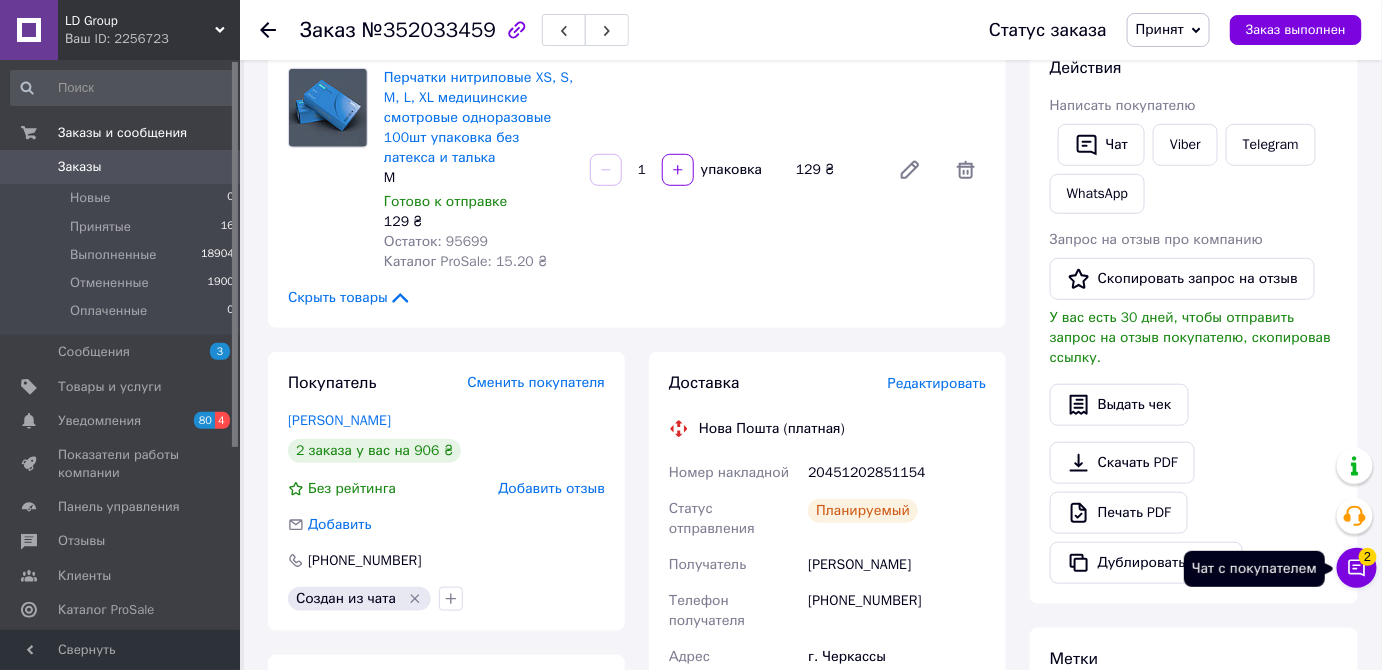 click on "Чат с покупателем 2" at bounding box center [1357, 568] 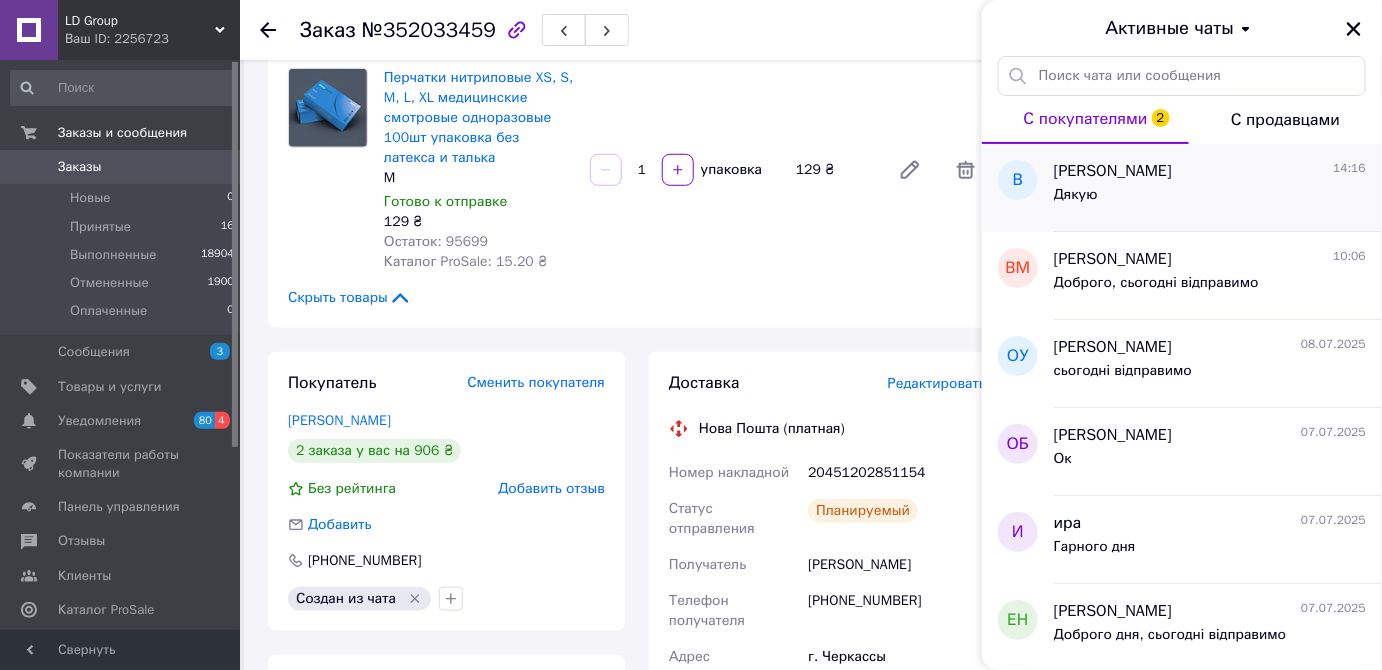 click on "Віра  Адамів" at bounding box center (1113, 171) 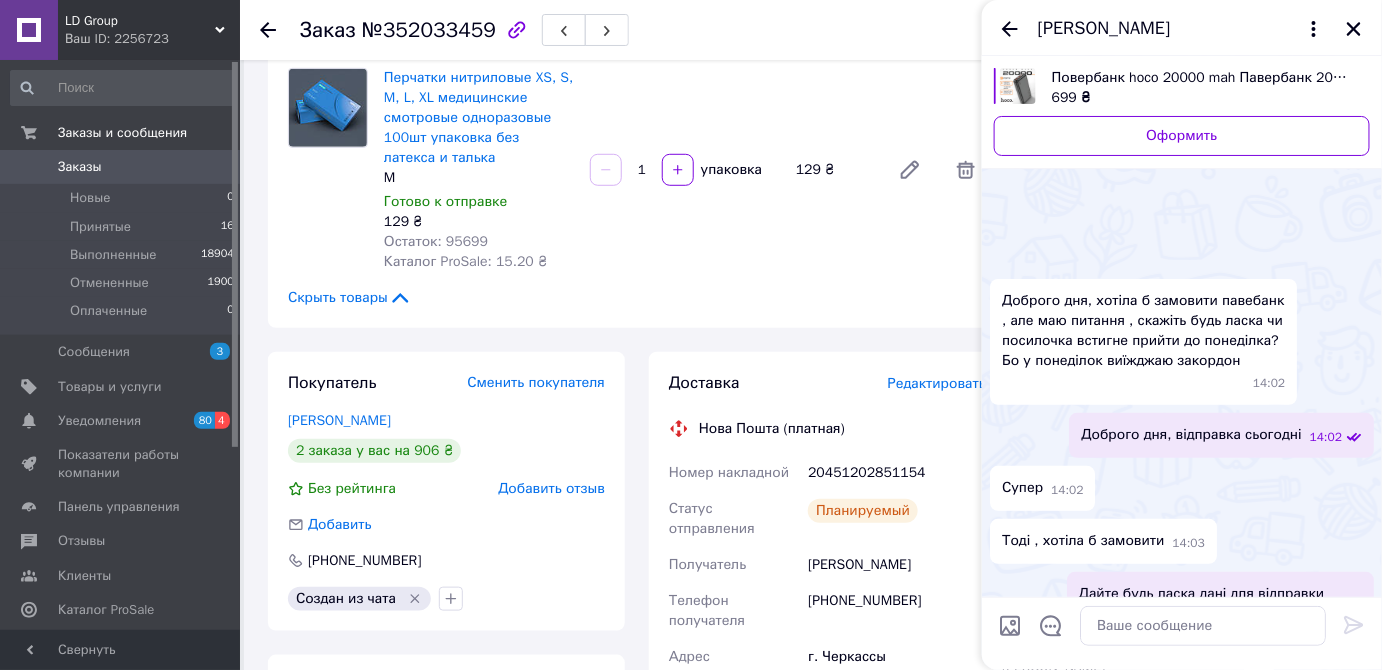 scroll, scrollTop: 372, scrollLeft: 0, axis: vertical 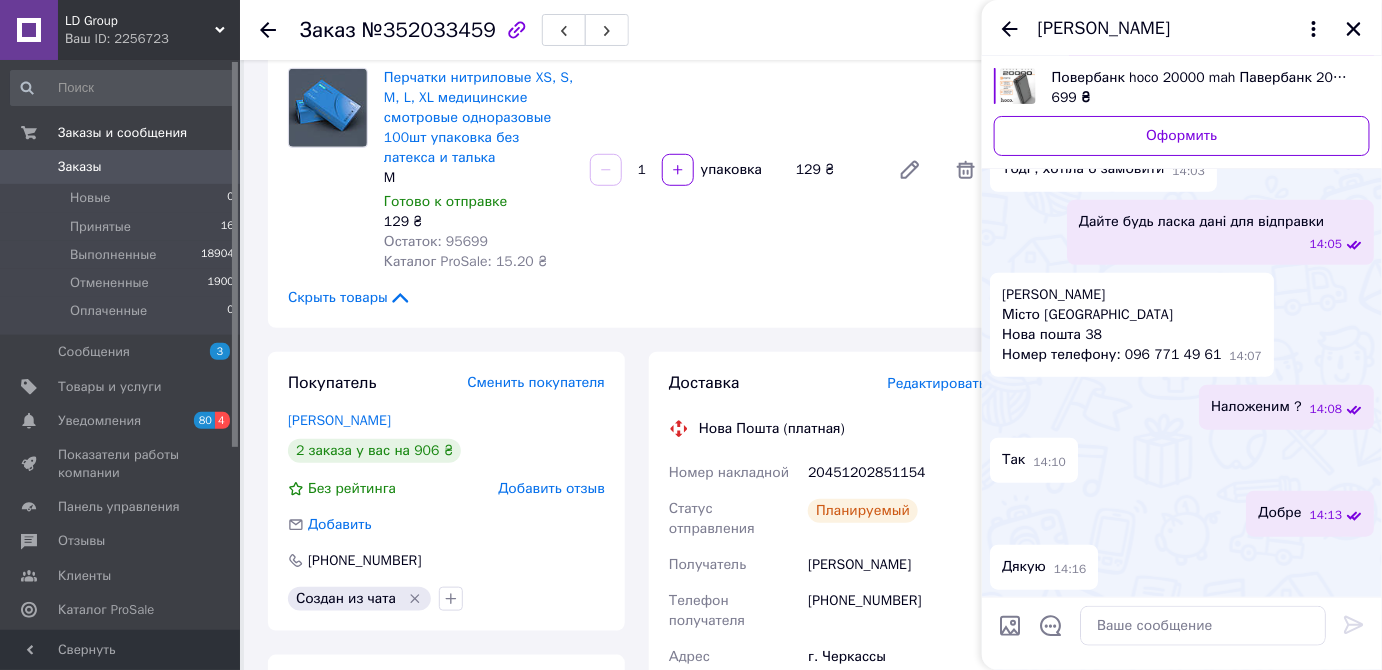 click on "Адамів Віра Богданівна  Місто Львів  Нова пошта 38  Номер телефону: 096 771 49 61" at bounding box center (1111, 325) 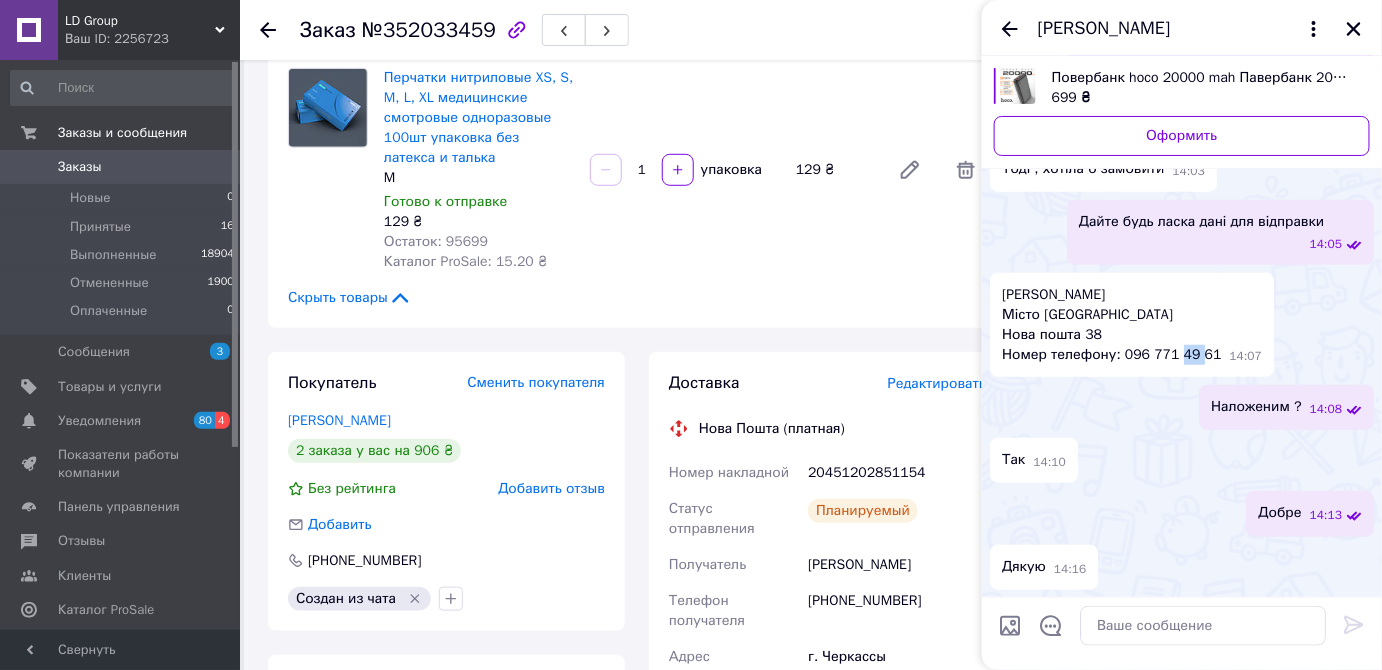 click on "Адамів Віра Богданівна  Місто Львів  Нова пошта 38  Номер телефону: 096 771 49 61" at bounding box center [1111, 325] 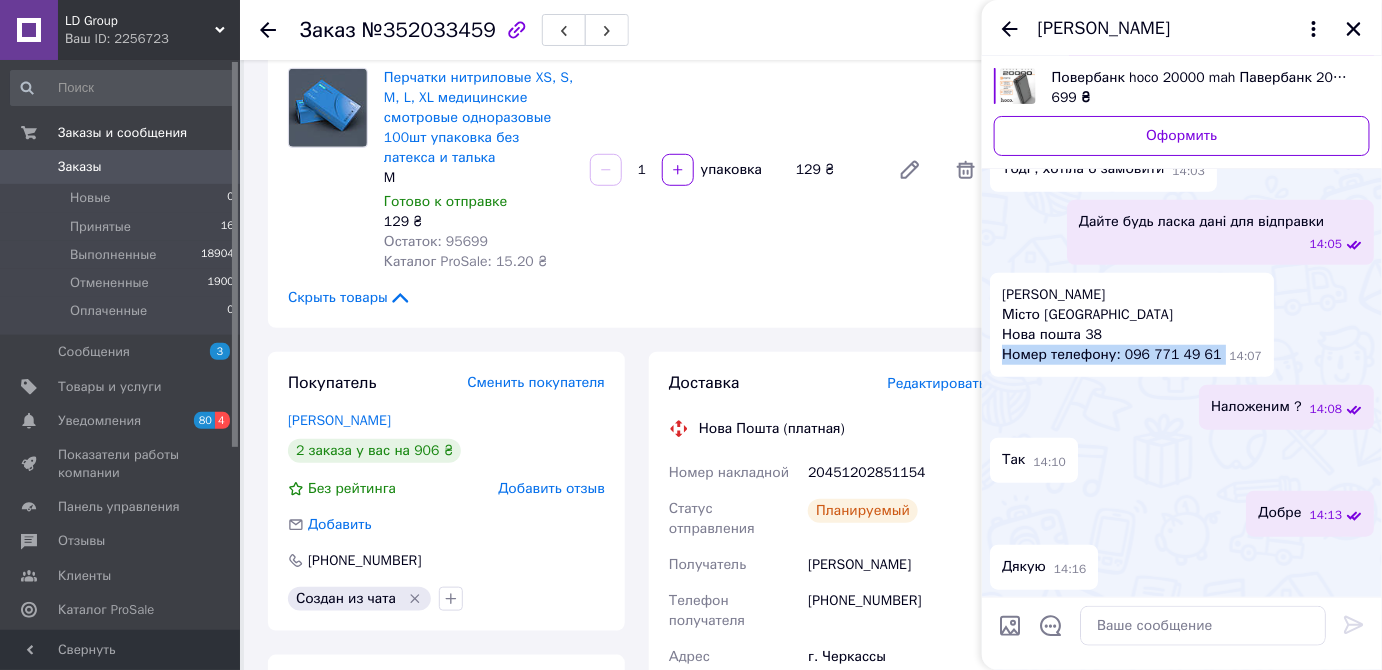 click on "Адамів Віра Богданівна  Місто Львів  Нова пошта 38  Номер телефону: 096 771 49 61" at bounding box center [1111, 325] 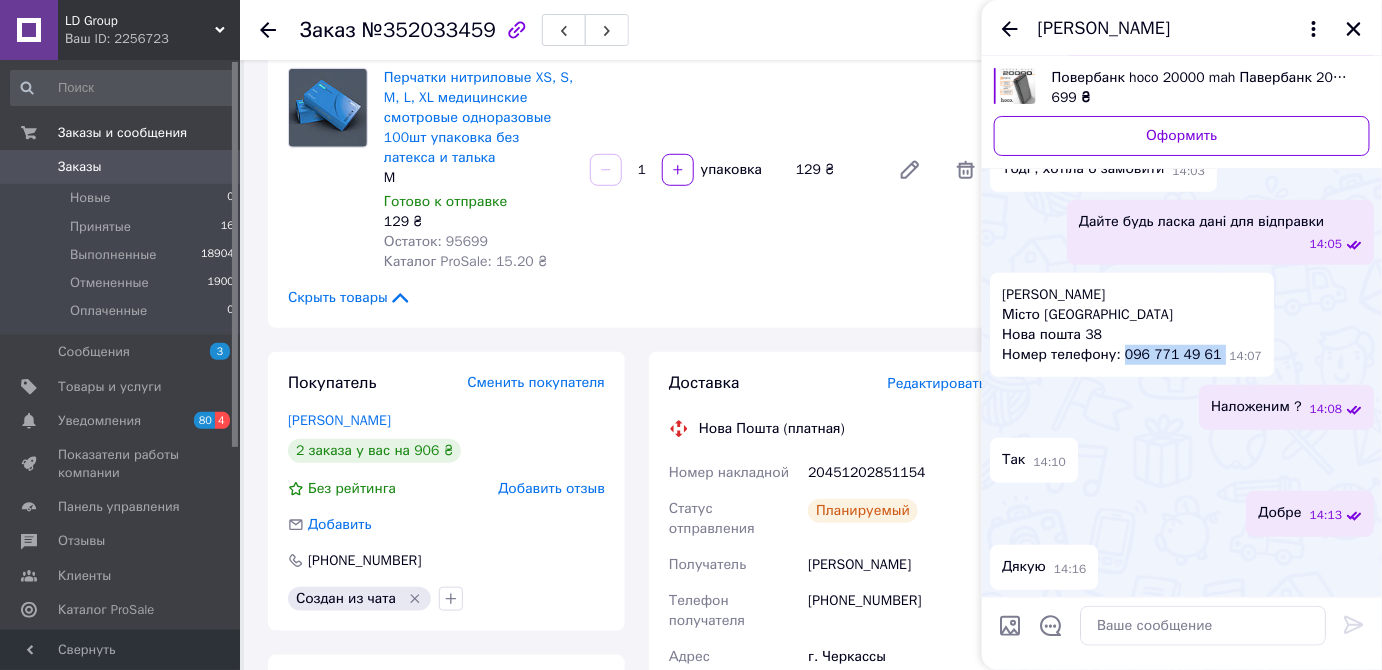 drag, startPoint x: 1210, startPoint y: 356, endPoint x: 1115, endPoint y: 358, distance: 95.02105 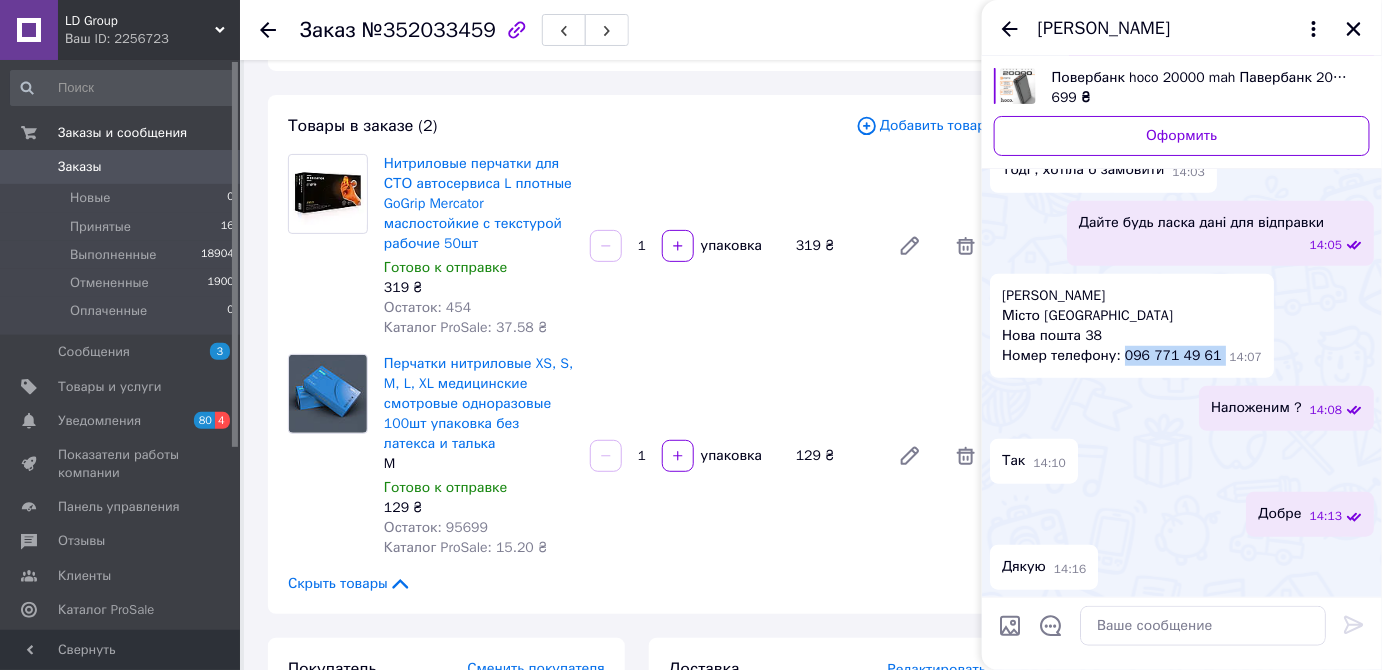 scroll, scrollTop: 0, scrollLeft: 0, axis: both 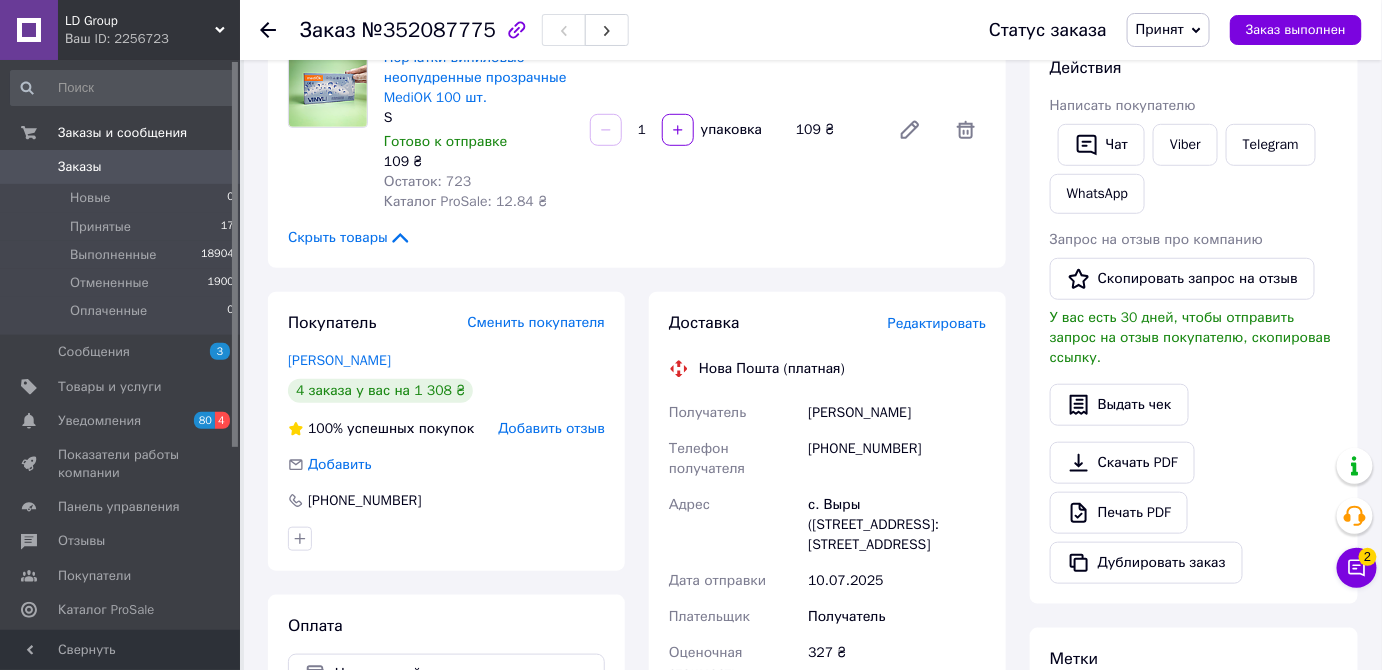 click on "Редактировать" at bounding box center [937, 324] 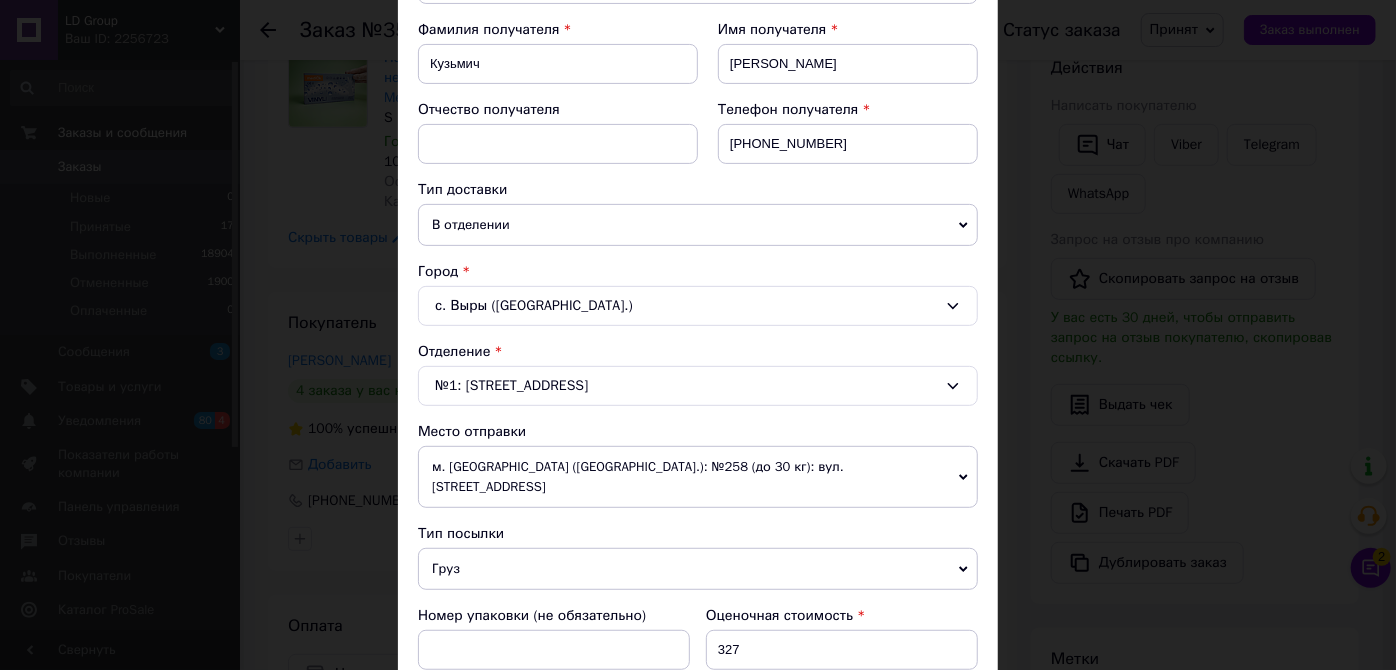 scroll, scrollTop: 727, scrollLeft: 0, axis: vertical 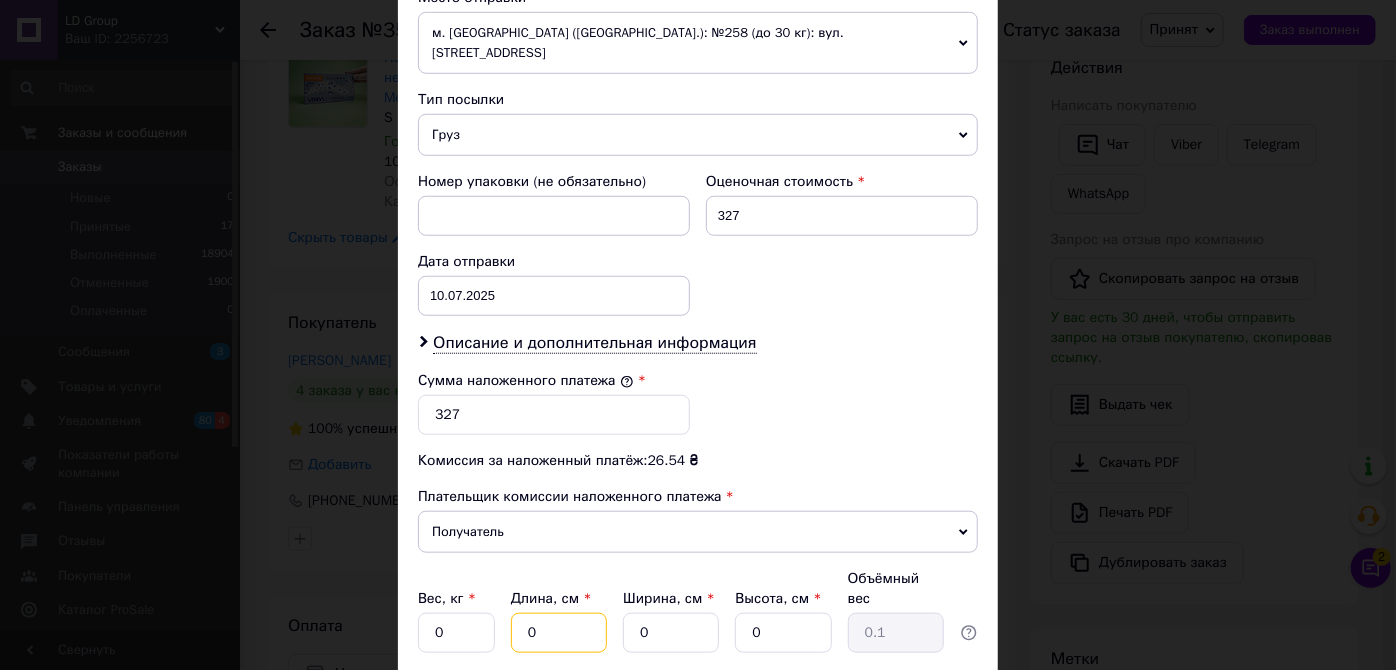 click on "0" at bounding box center [559, 633] 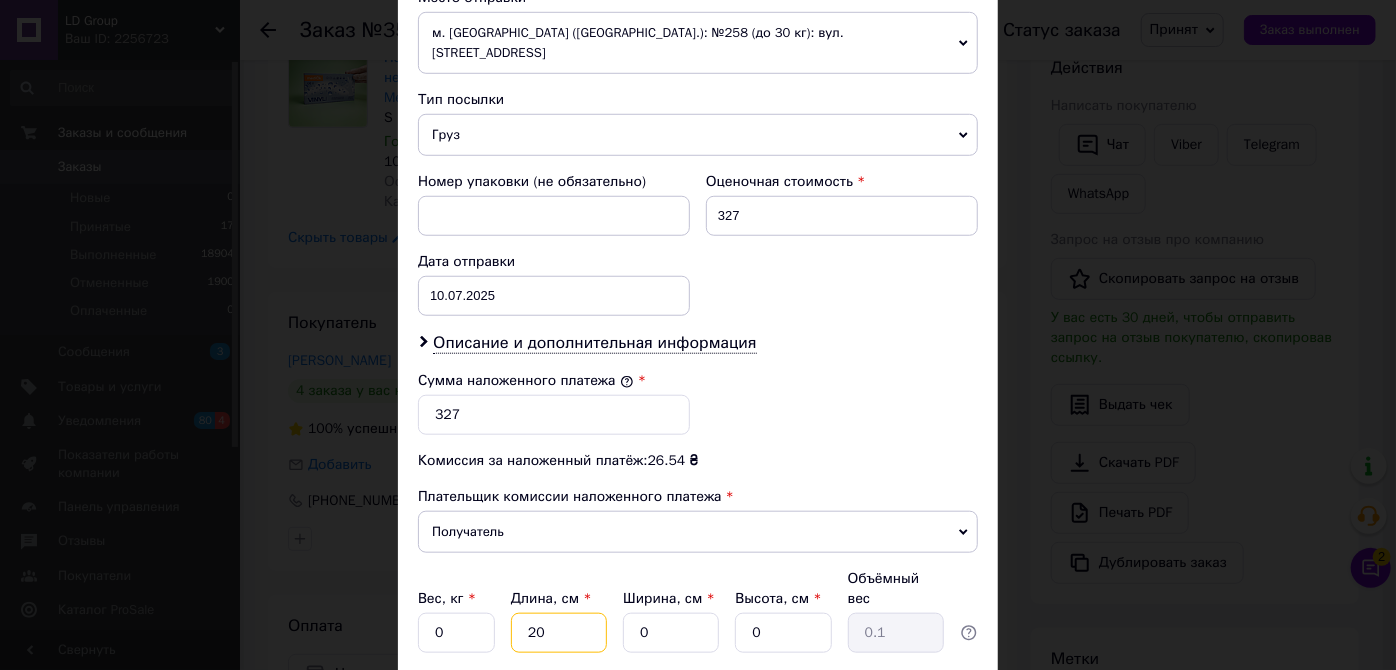 type on "20" 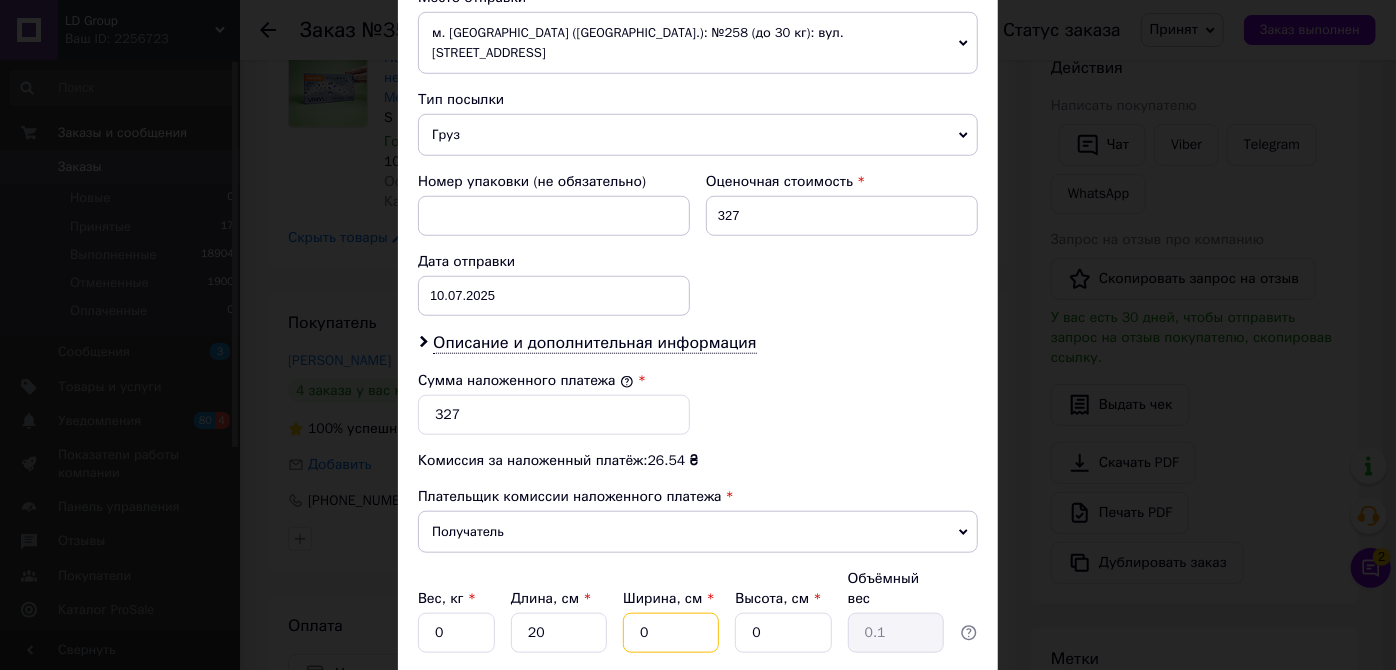 click on "0" at bounding box center [671, 633] 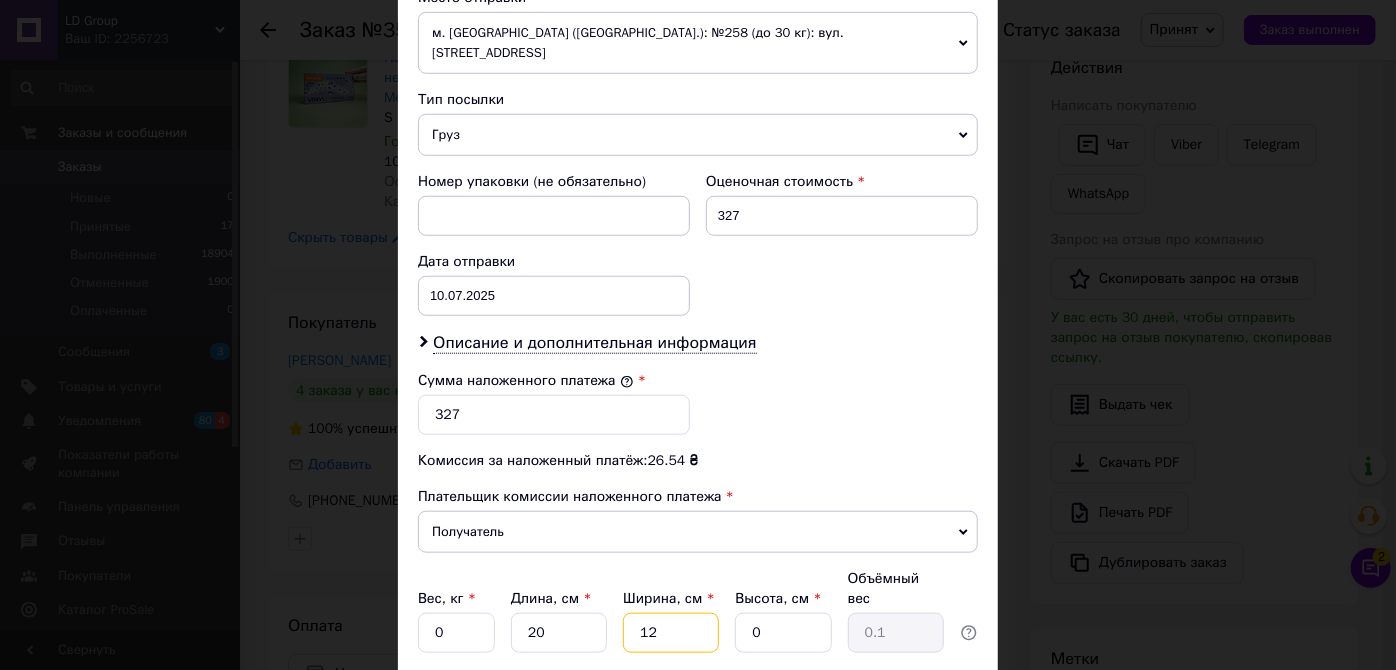 type on "12" 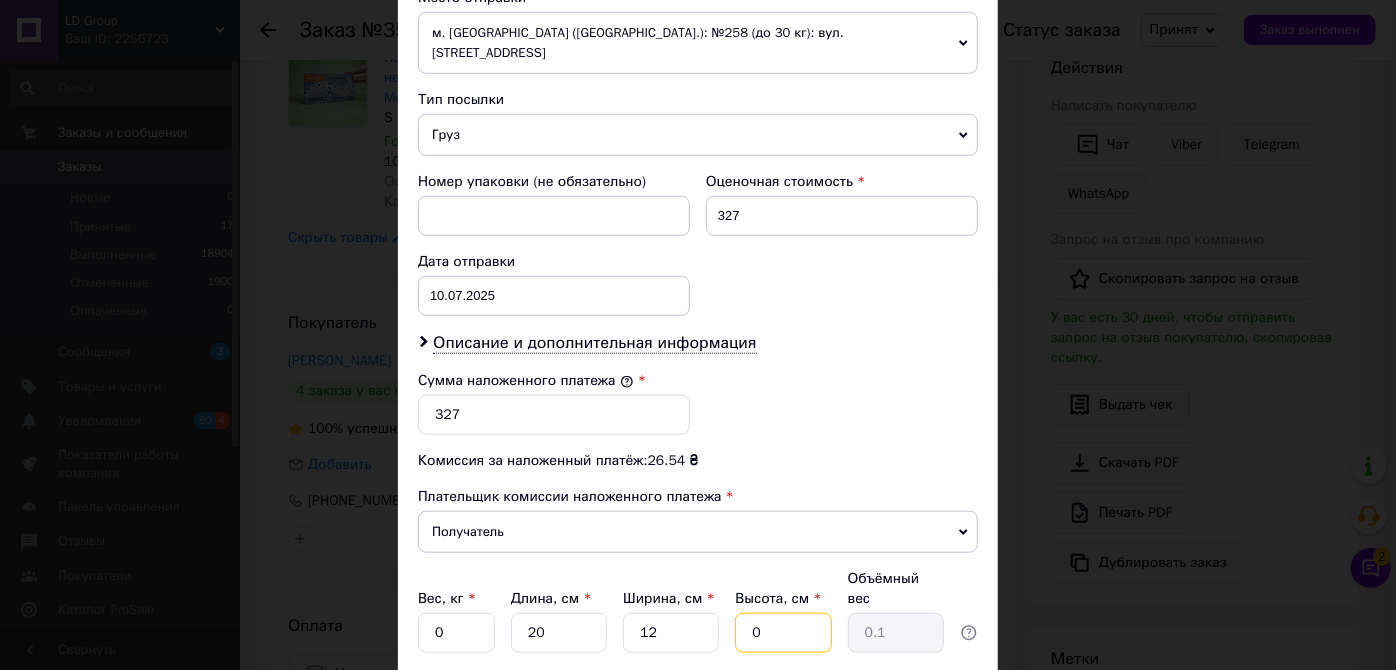 click on "0" at bounding box center [783, 633] 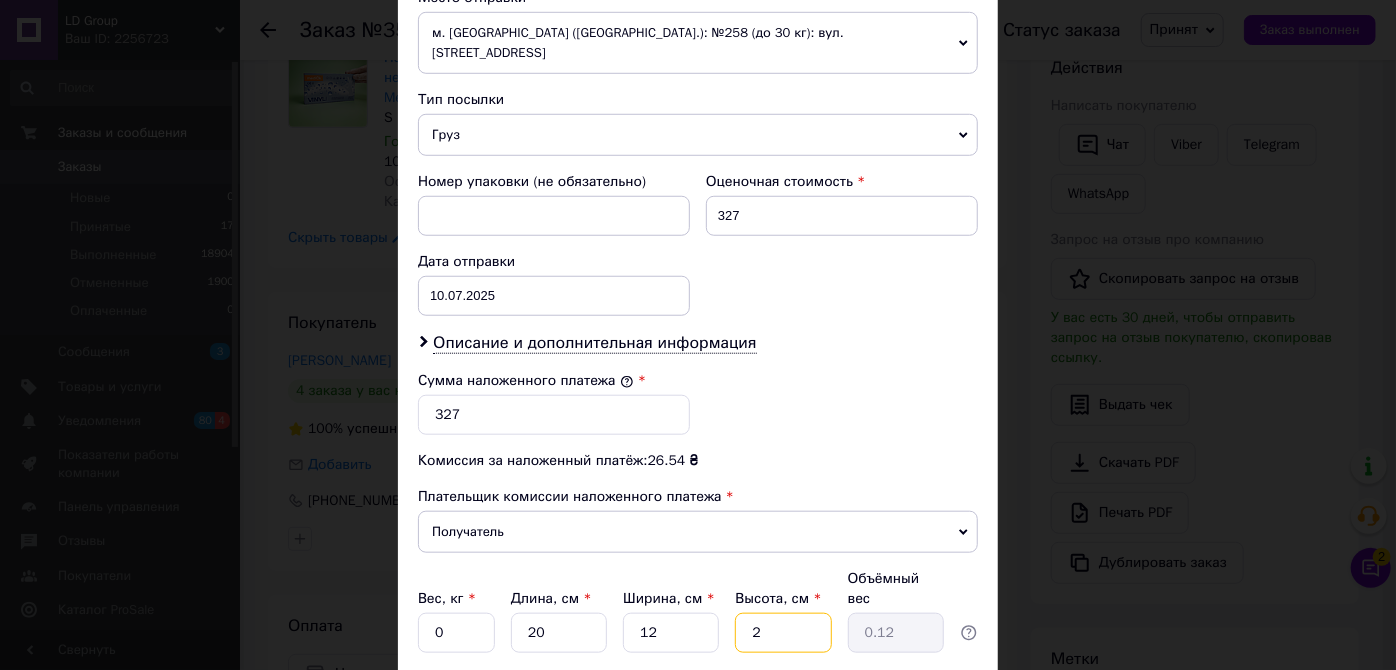 type on "20" 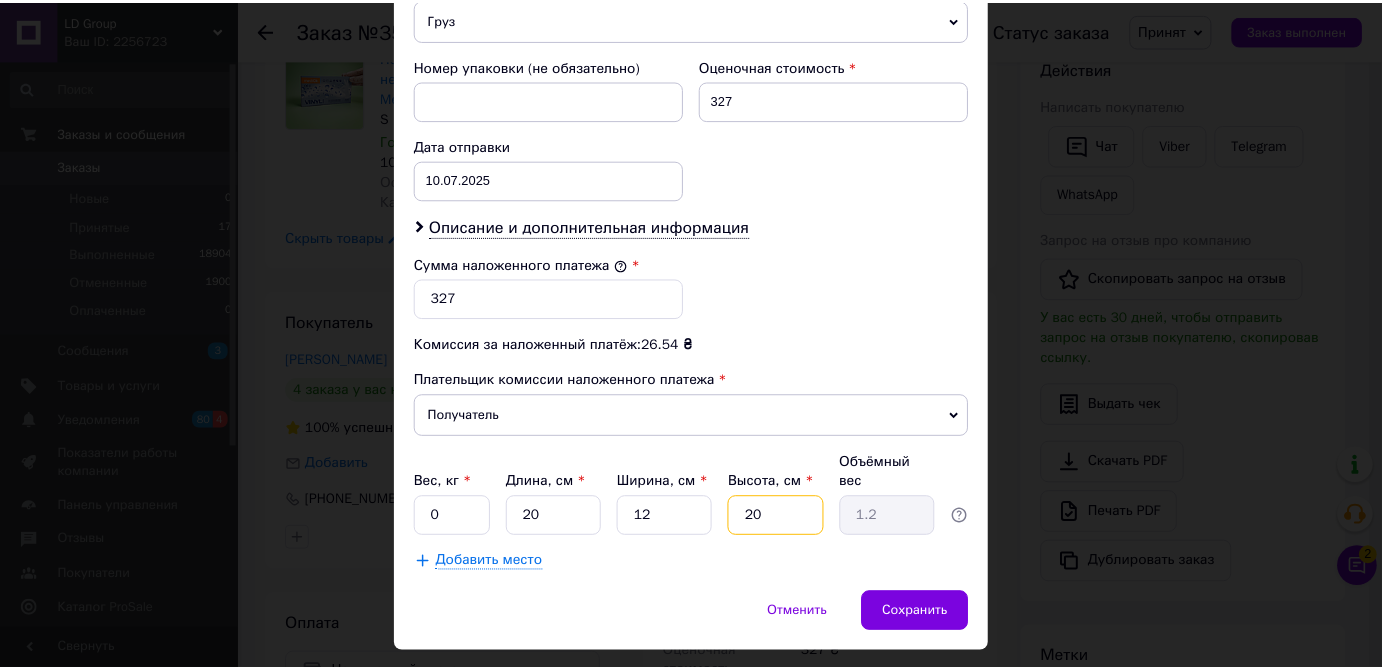 scroll, scrollTop: 847, scrollLeft: 0, axis: vertical 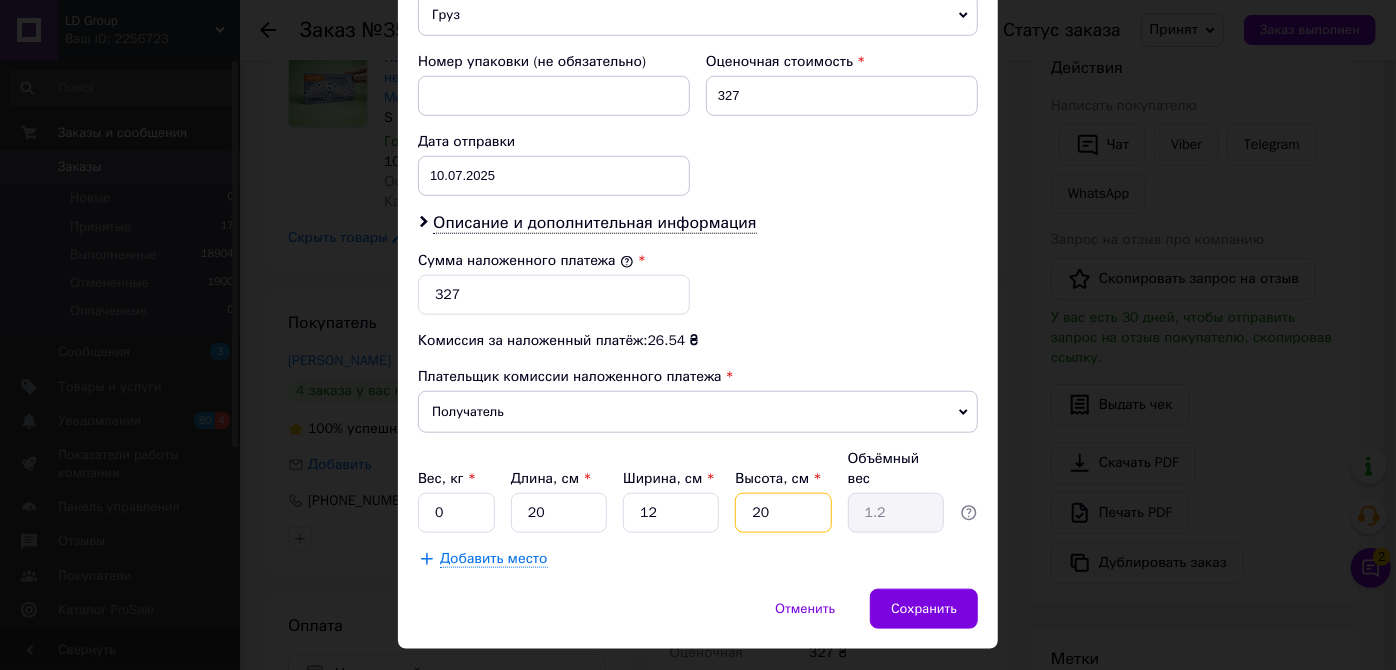 type on "20" 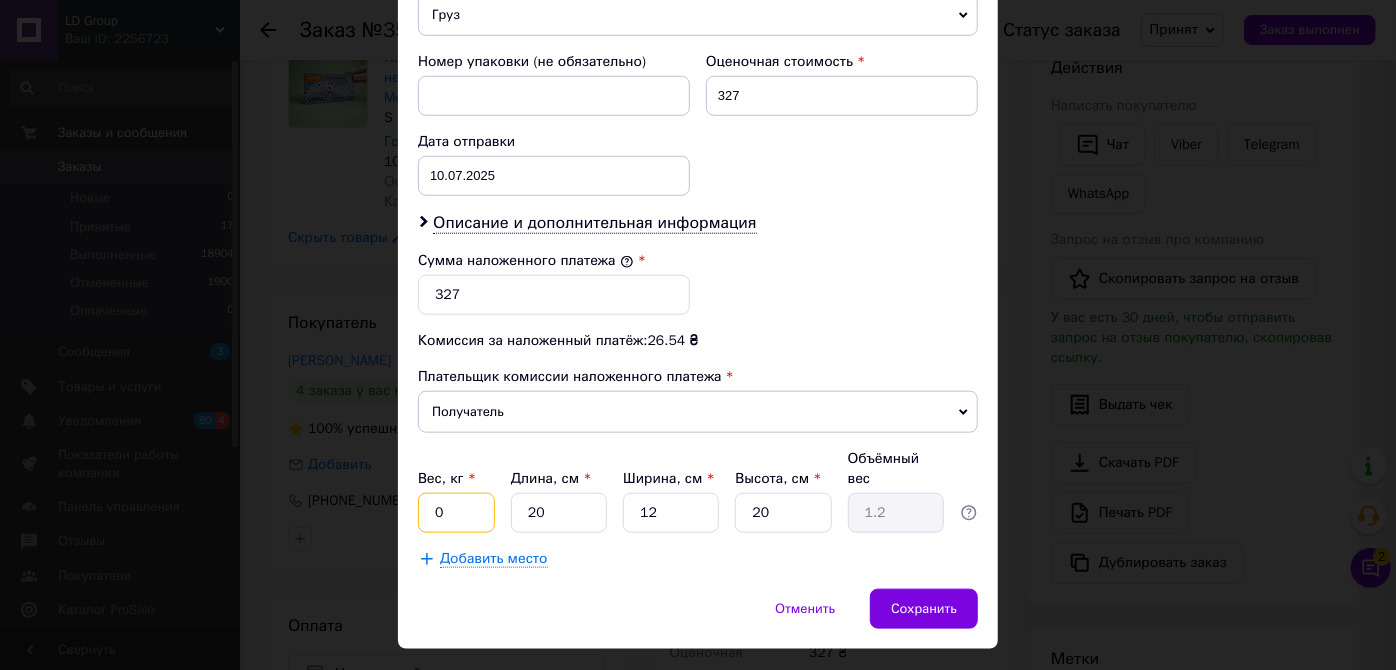 click on "0" at bounding box center [456, 513] 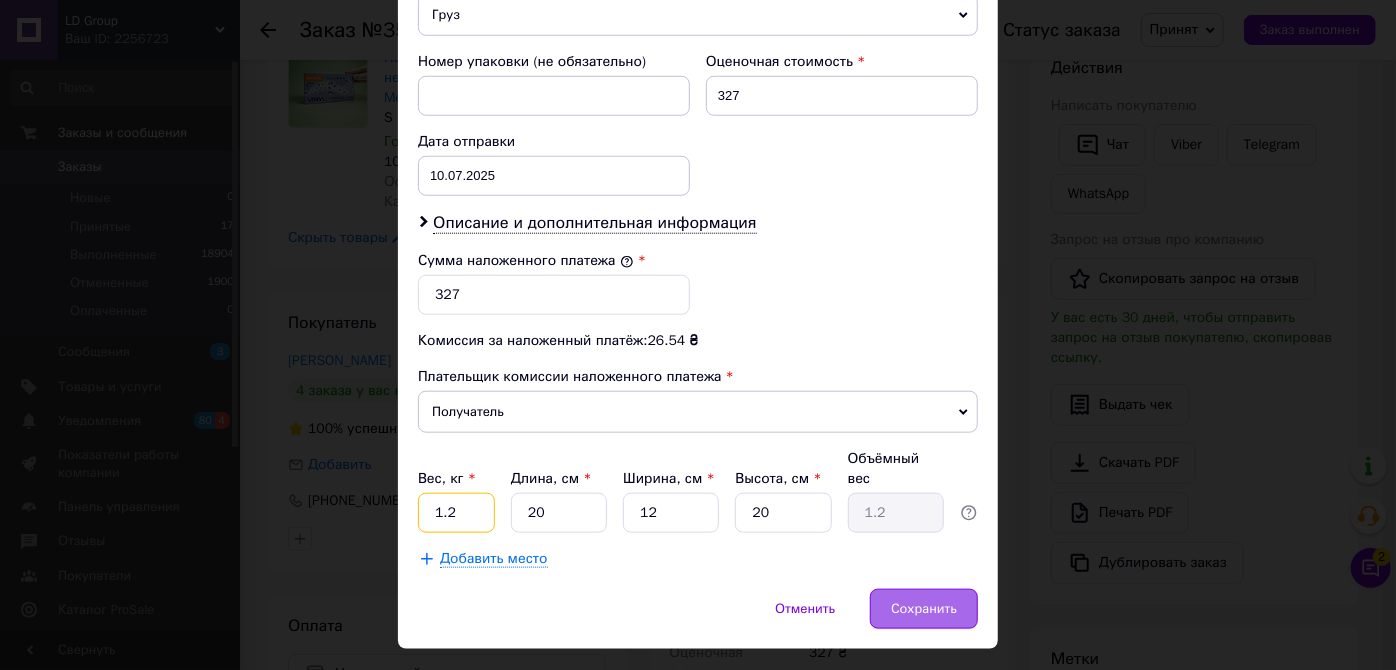 type on "1.2" 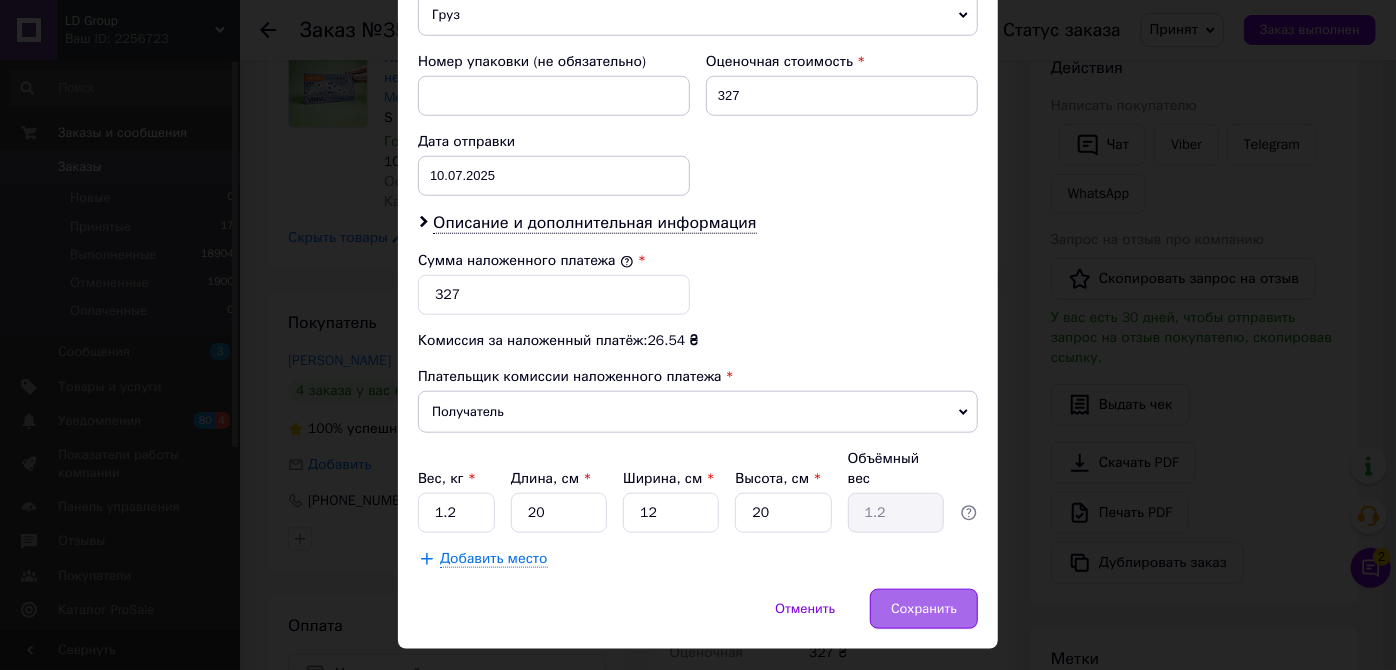 click on "Сохранить" at bounding box center [924, 609] 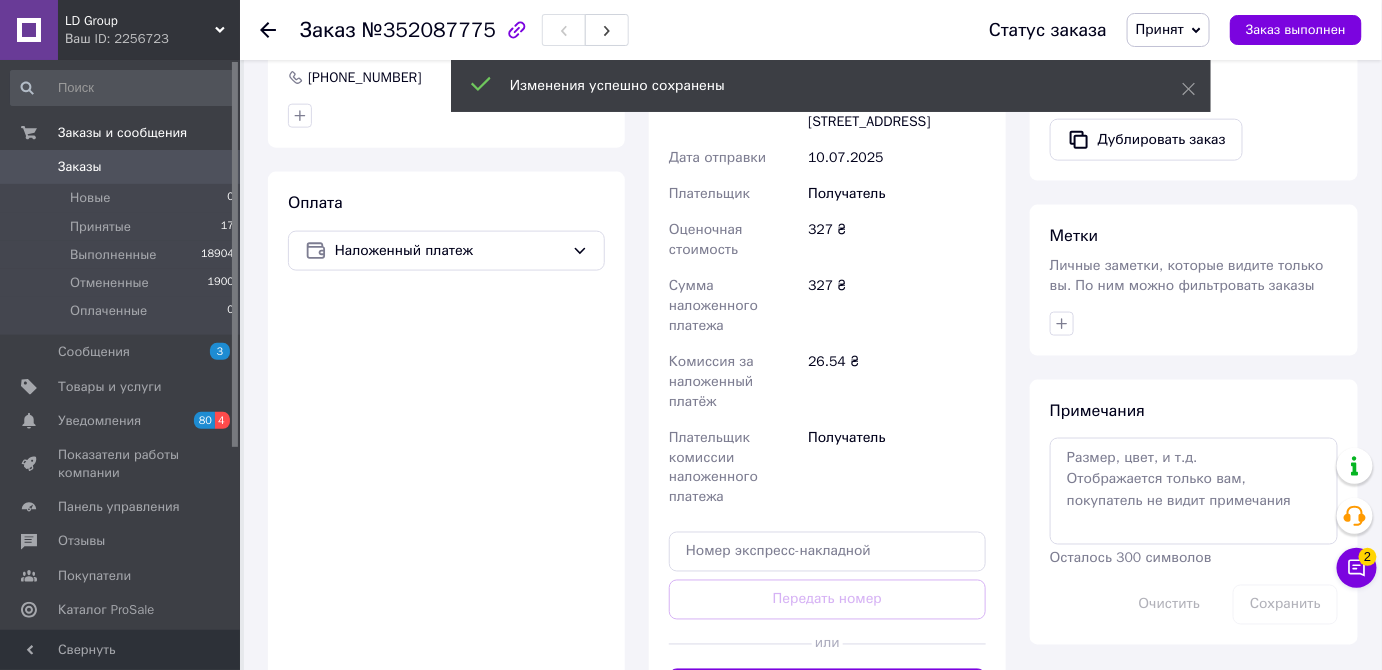 scroll, scrollTop: 818, scrollLeft: 0, axis: vertical 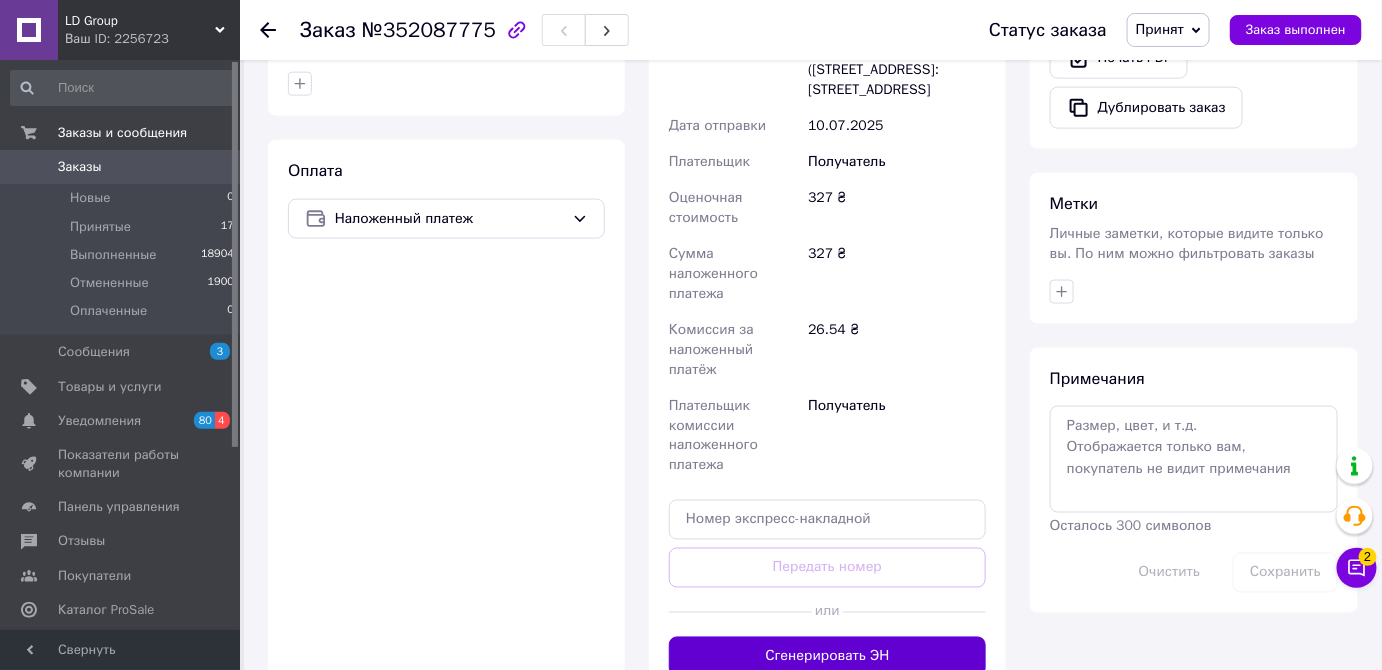 click on "Сгенерировать ЭН" at bounding box center (827, 657) 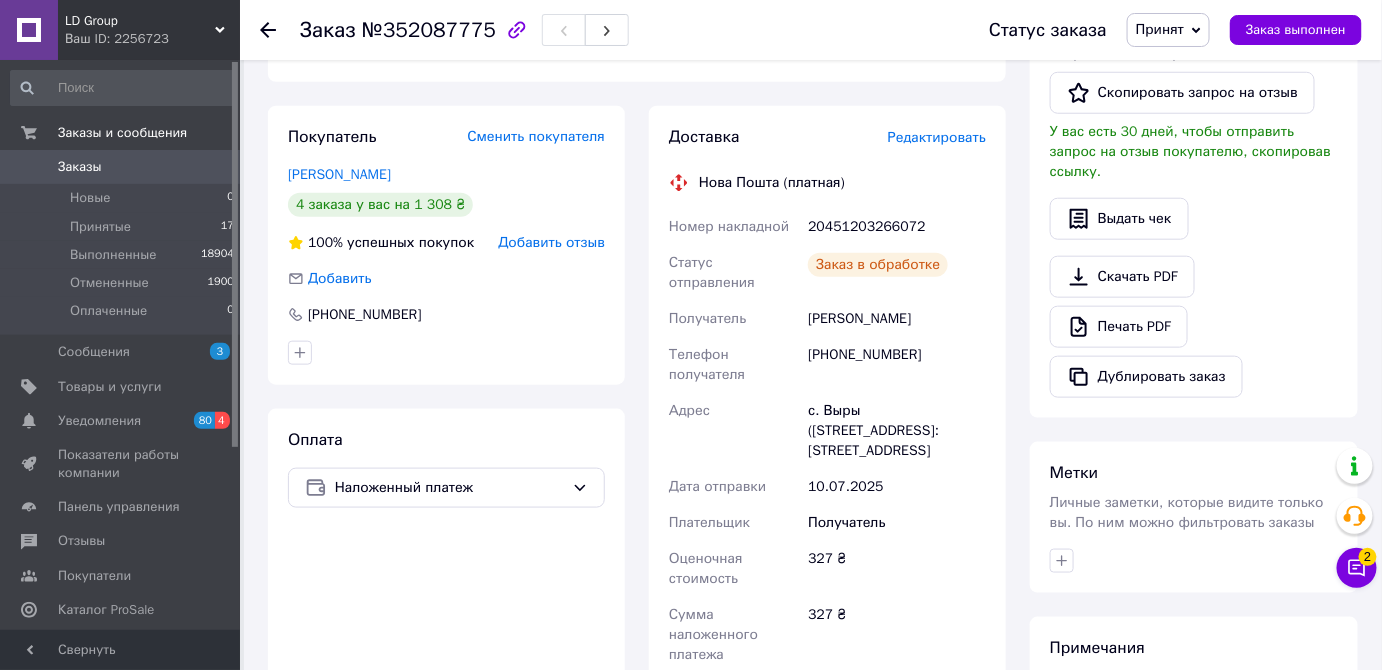 scroll, scrollTop: 545, scrollLeft: 0, axis: vertical 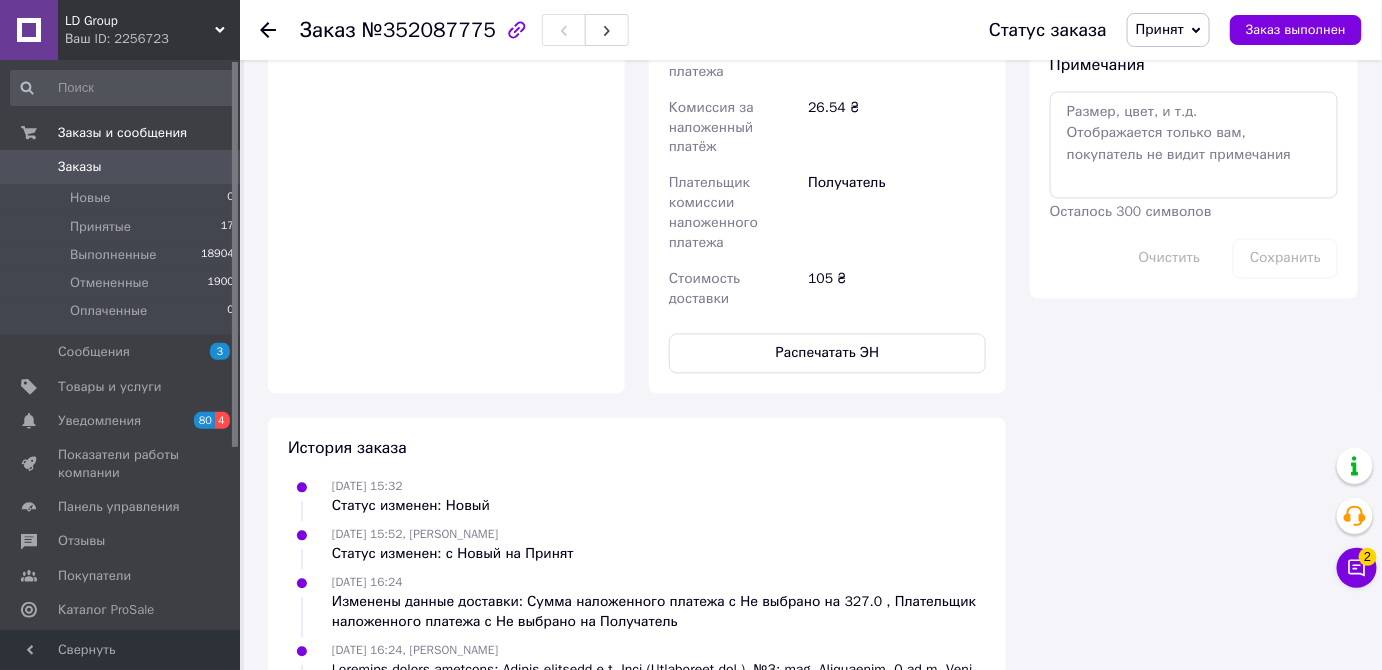 click on "Заказы" at bounding box center (121, 167) 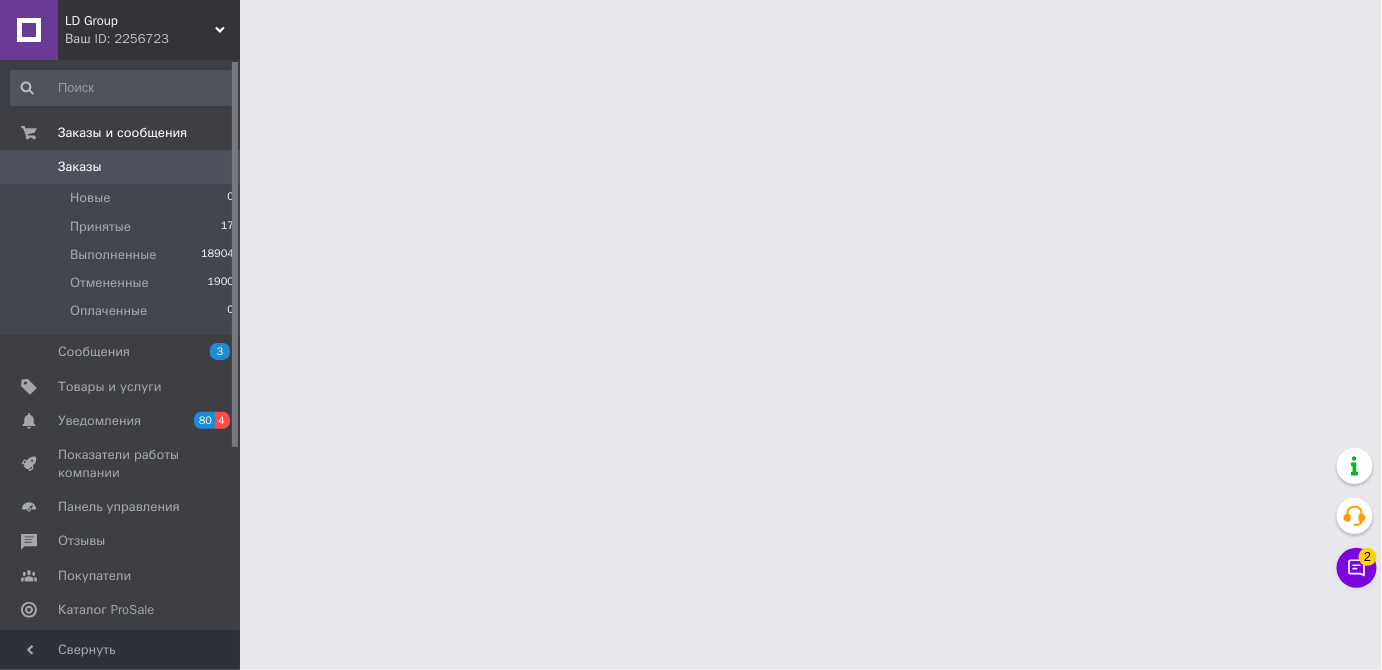 scroll, scrollTop: 0, scrollLeft: 0, axis: both 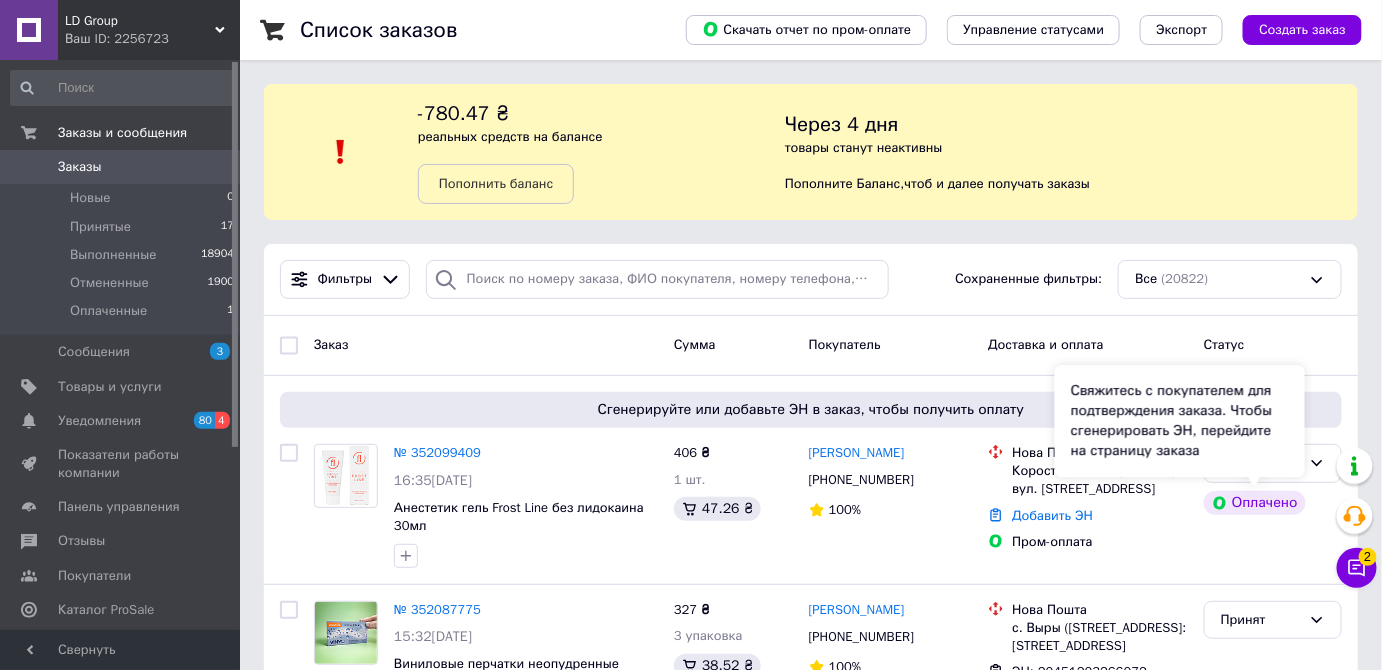 click on "Свяжитесь с покупателем для подтверждения заказа.
Чтобы сгенерировать ЭН, перейдите на страницу заказа" at bounding box center (1180, 421) 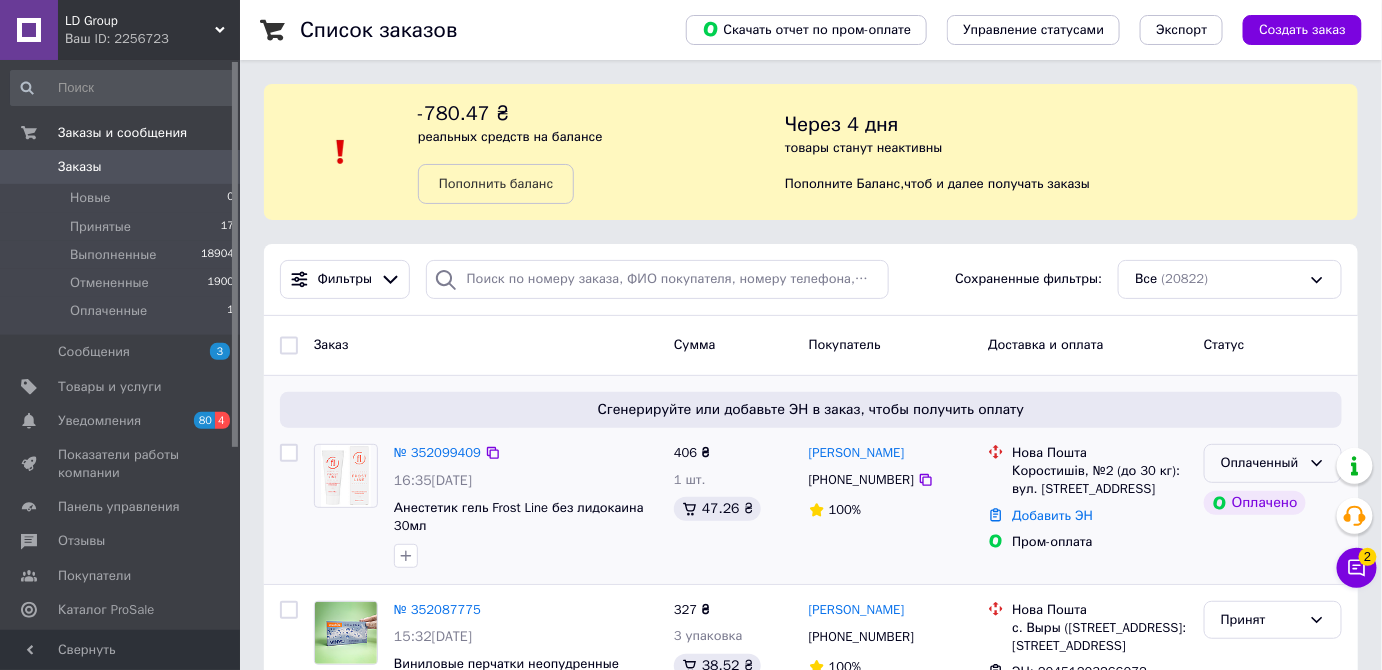 click 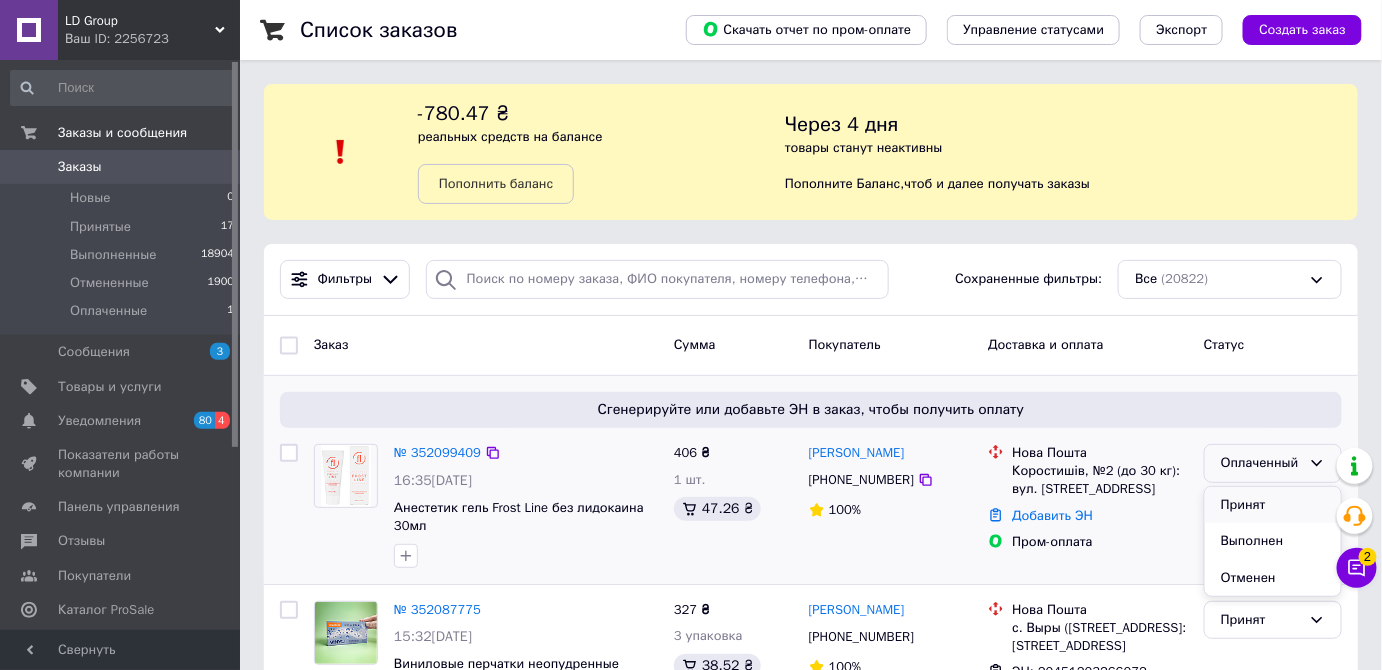 click on "Принят" at bounding box center (1273, 505) 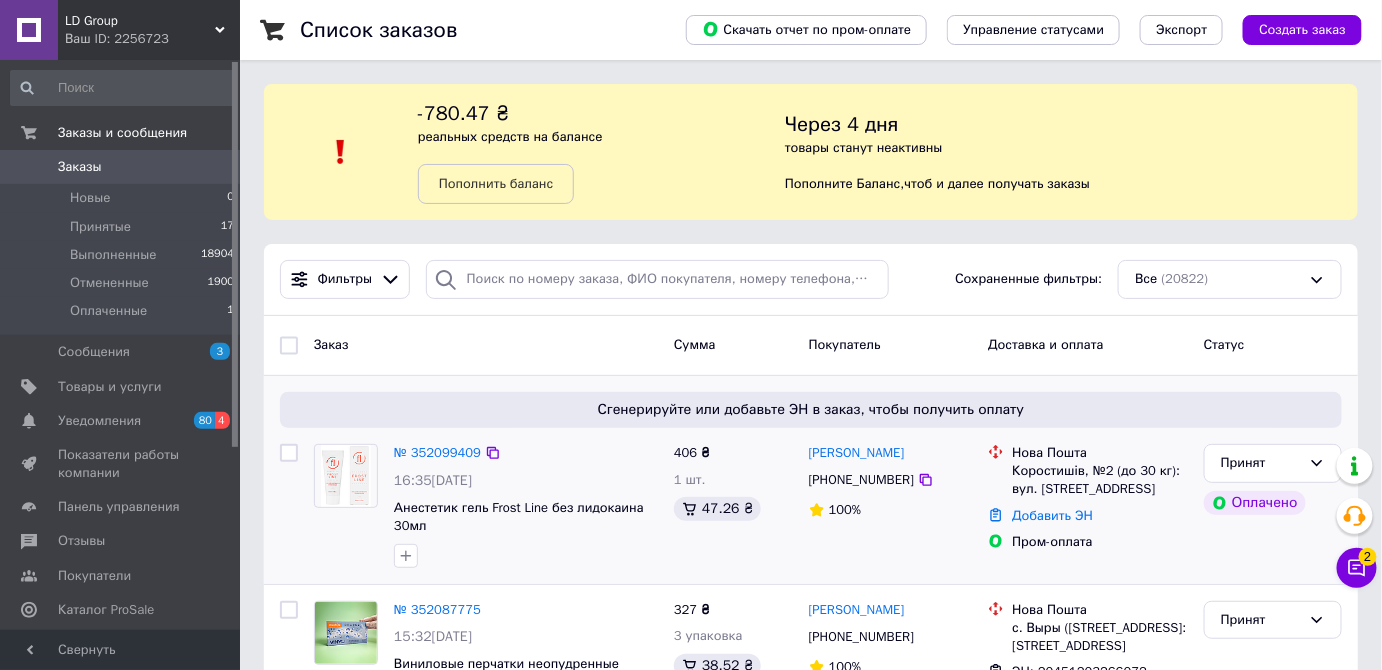 click on "Заказы" at bounding box center (121, 167) 